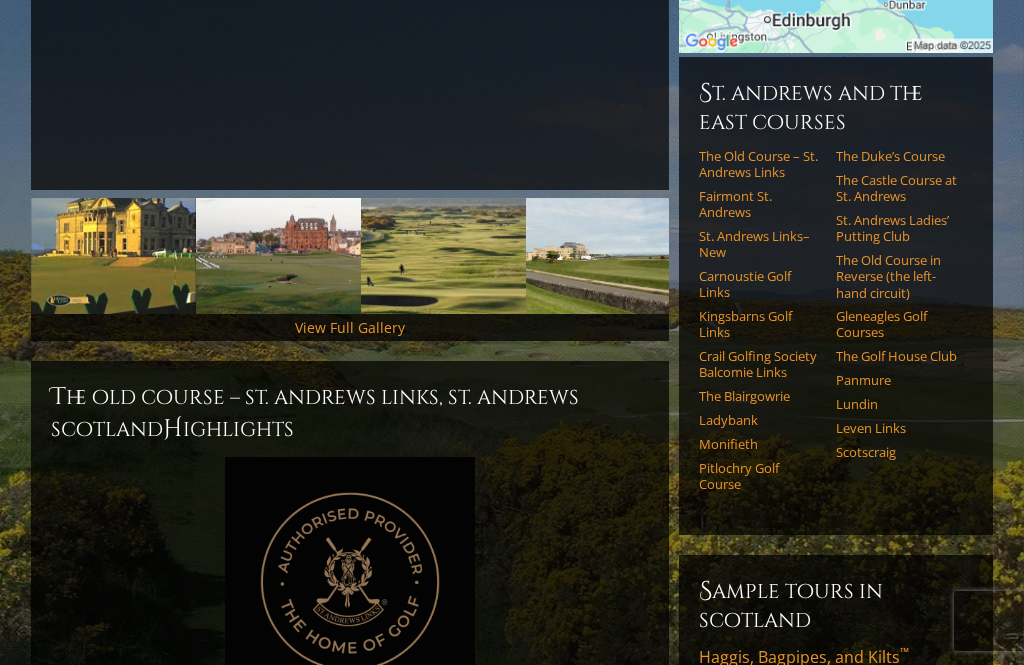 scroll, scrollTop: 503, scrollLeft: 0, axis: vertical 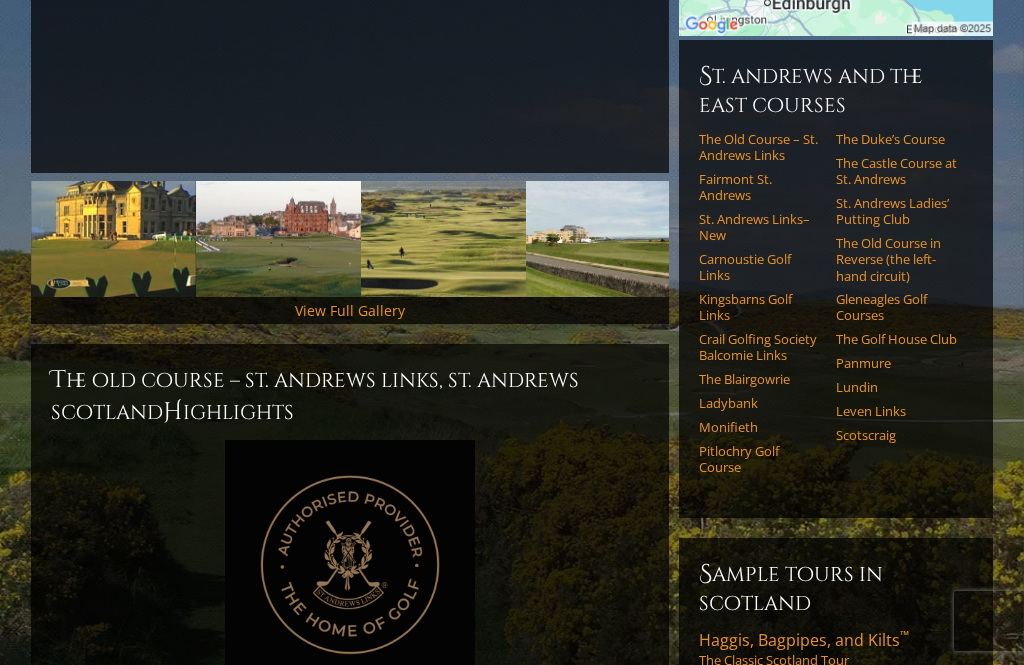 click on "The Old Course – St. Andrews Links" at bounding box center (761, 147) 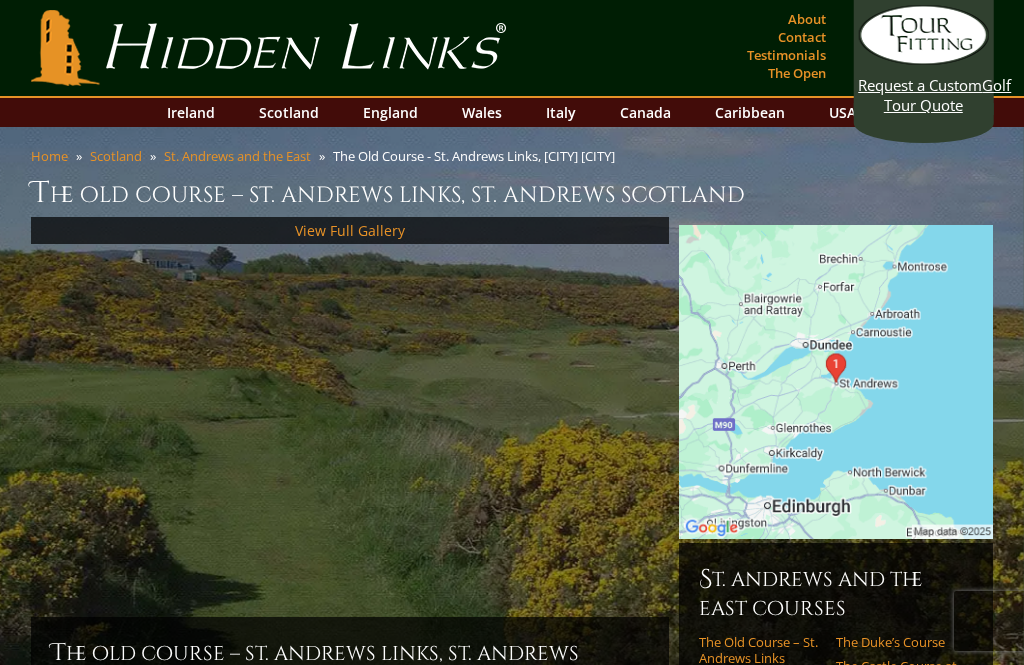 click on "View Full Gallery" at bounding box center [350, 230] 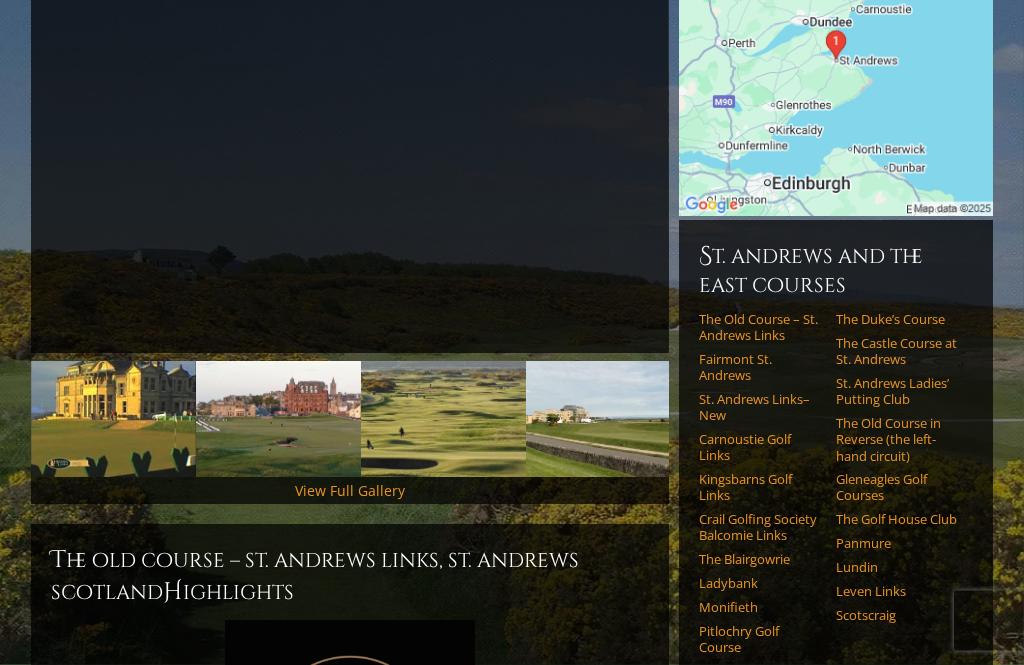 scroll, scrollTop: 323, scrollLeft: 0, axis: vertical 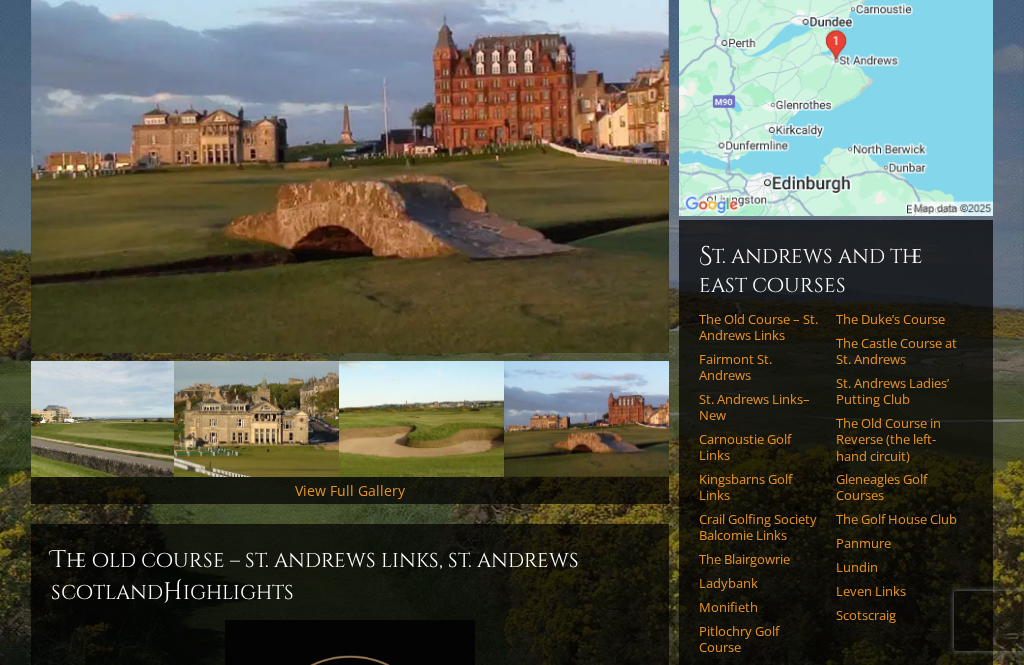 click at bounding box center [350, 127] 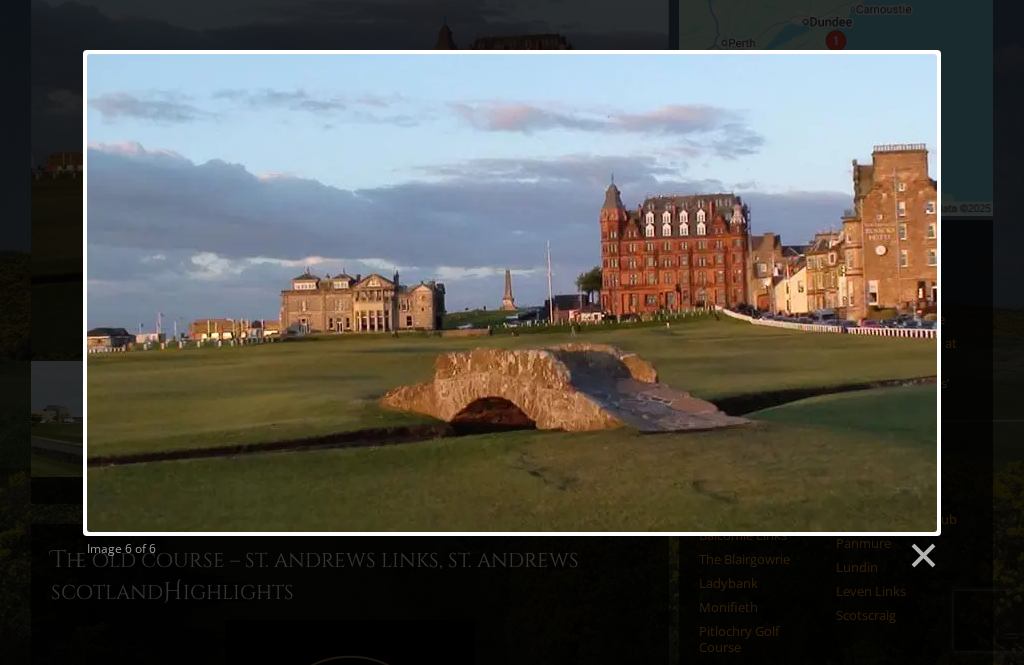 click at bounding box center (512, 293) 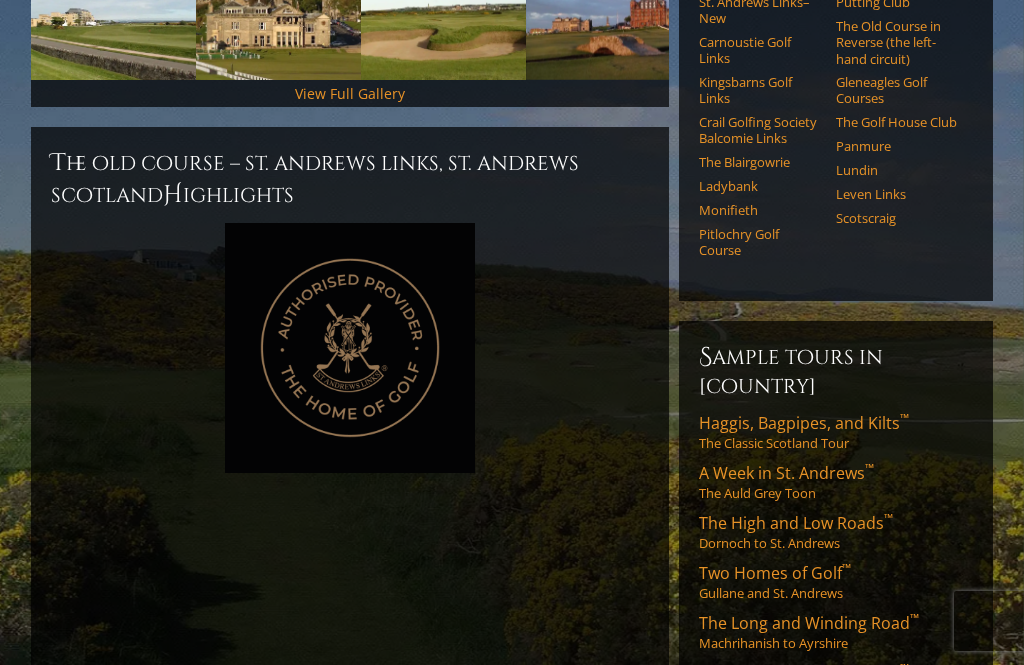 scroll, scrollTop: 744, scrollLeft: 0, axis: vertical 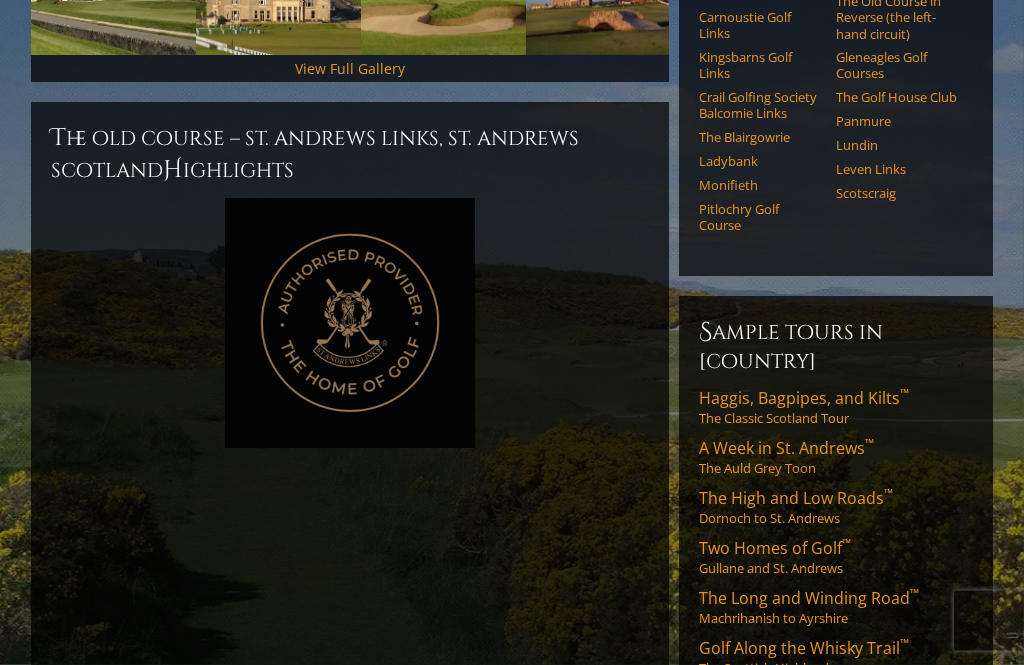 click at bounding box center (350, 327) 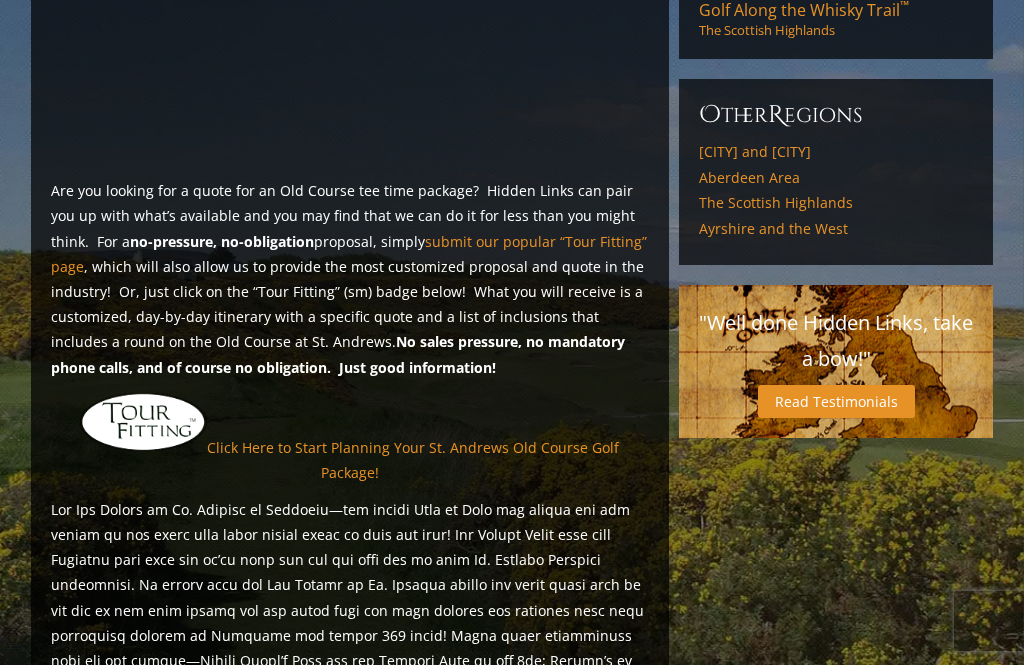 scroll, scrollTop: 1397, scrollLeft: 0, axis: vertical 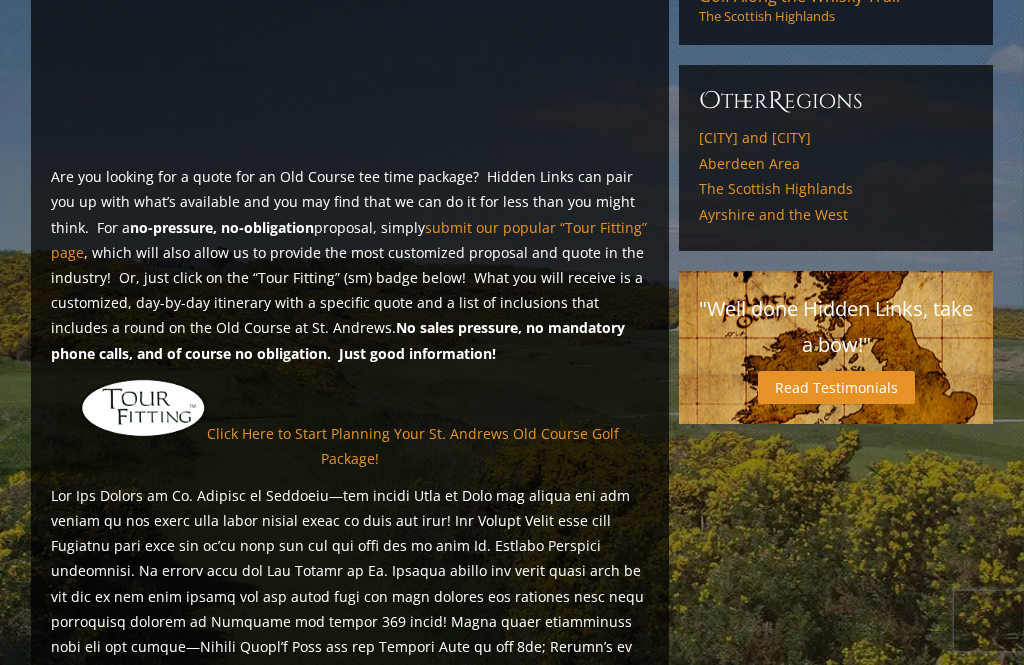 click on "Click Here to Start Planning Your St. Andrews Old Course Golf Package!" at bounding box center [413, 445] 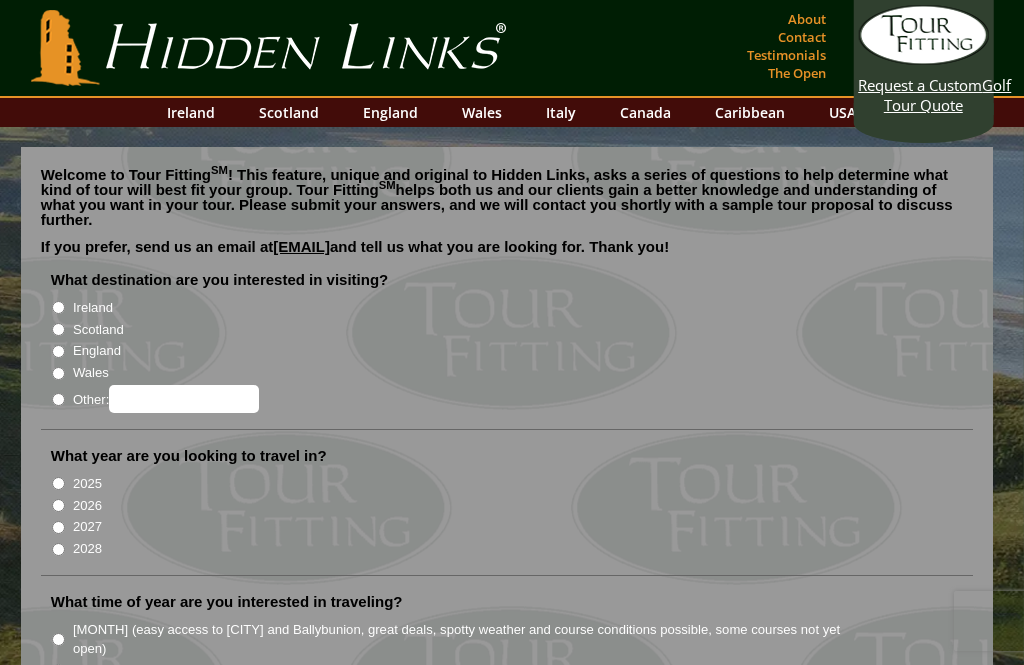 scroll, scrollTop: 0, scrollLeft: 0, axis: both 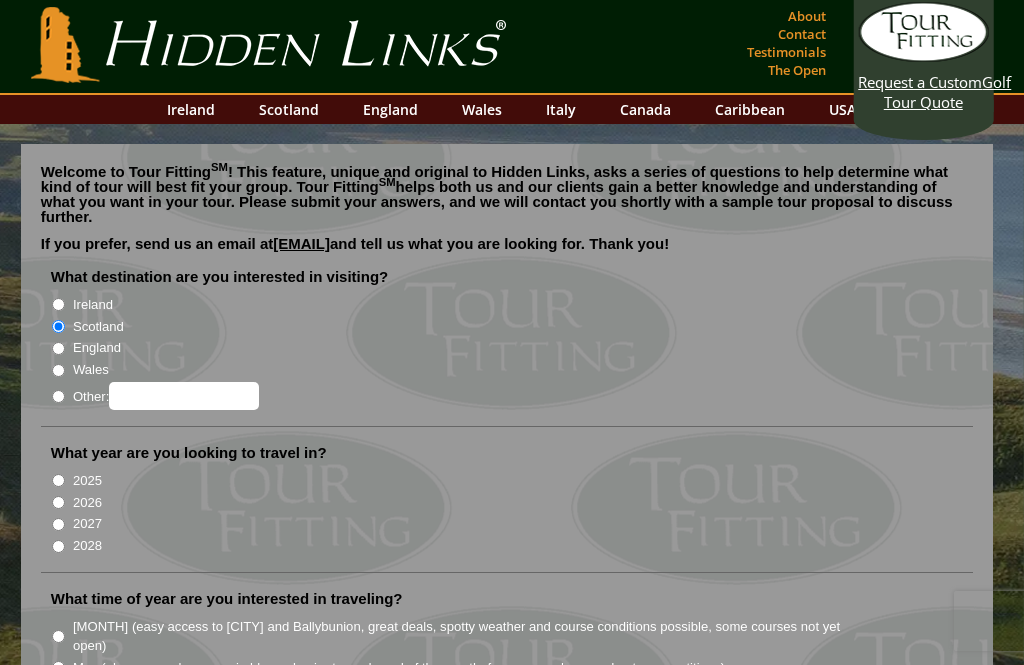click on "2027" at bounding box center [58, 524] 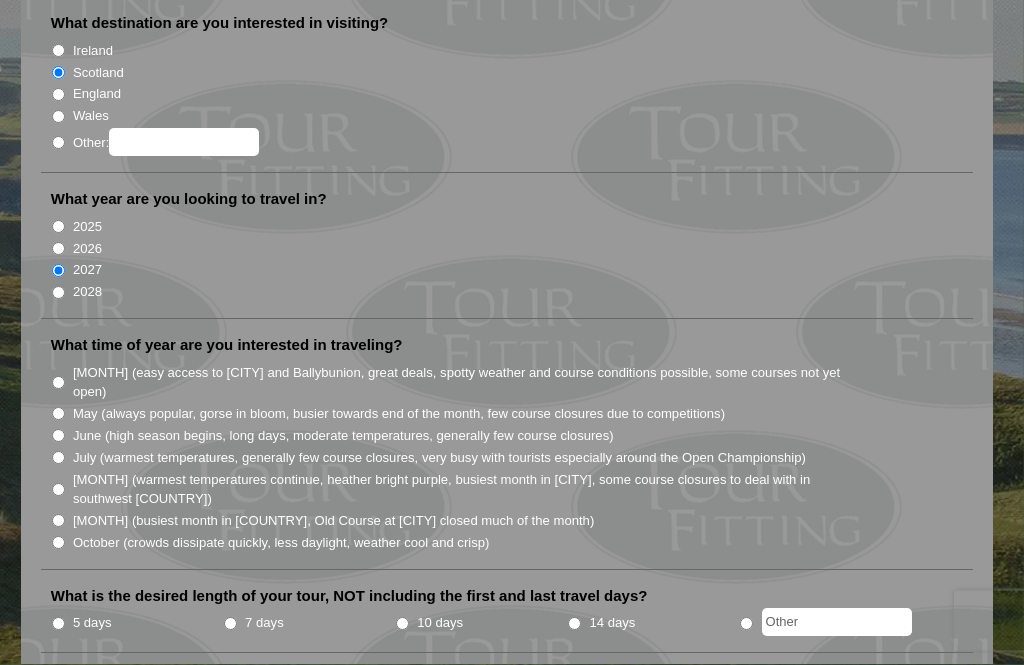 scroll, scrollTop: 257, scrollLeft: 0, axis: vertical 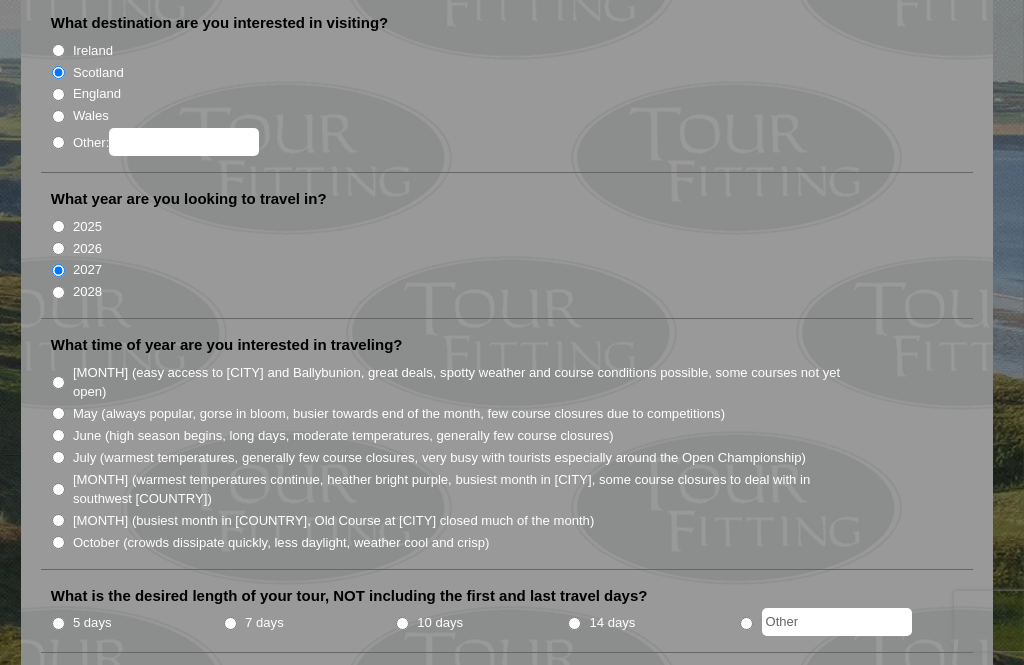 click on "June (high season begins, long days, moderate temperatures, generally few course closures)" at bounding box center (58, 435) 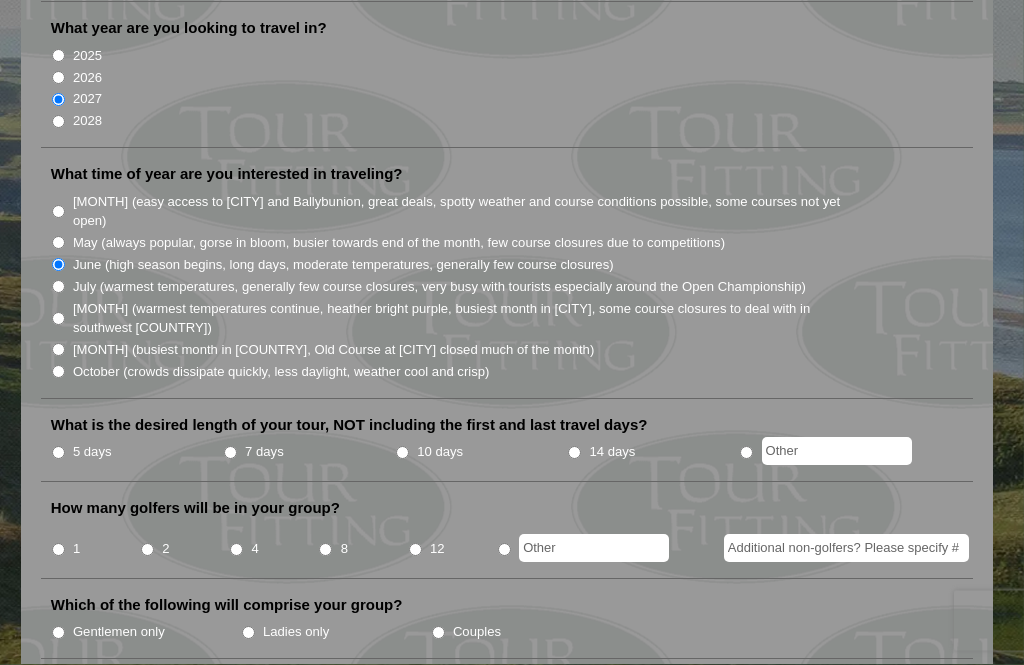 scroll, scrollTop: 429, scrollLeft: 0, axis: vertical 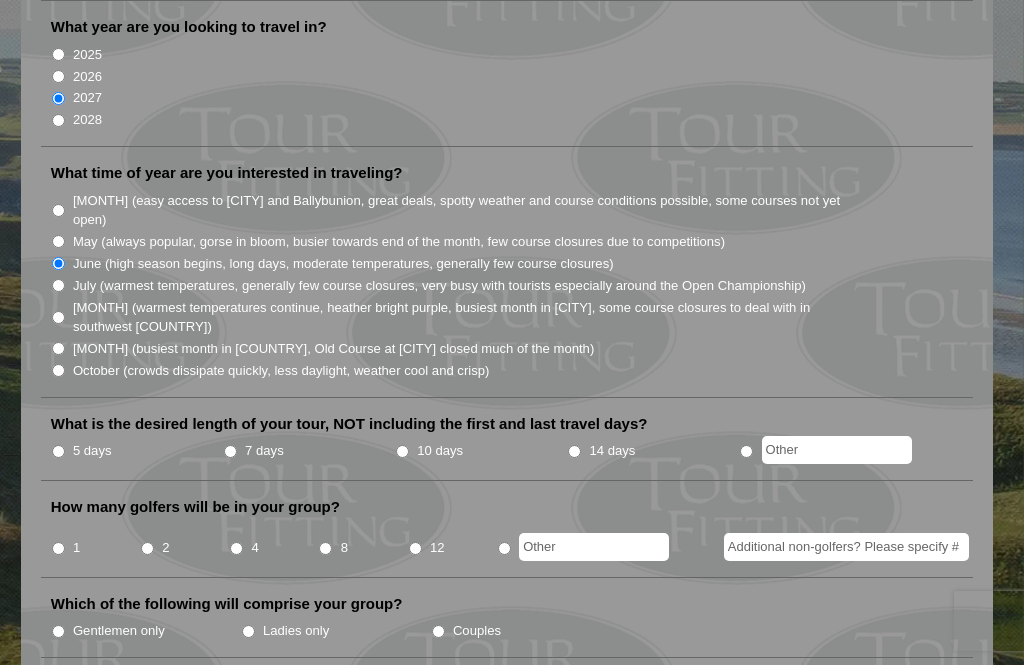 click on "7 days" at bounding box center (230, 451) 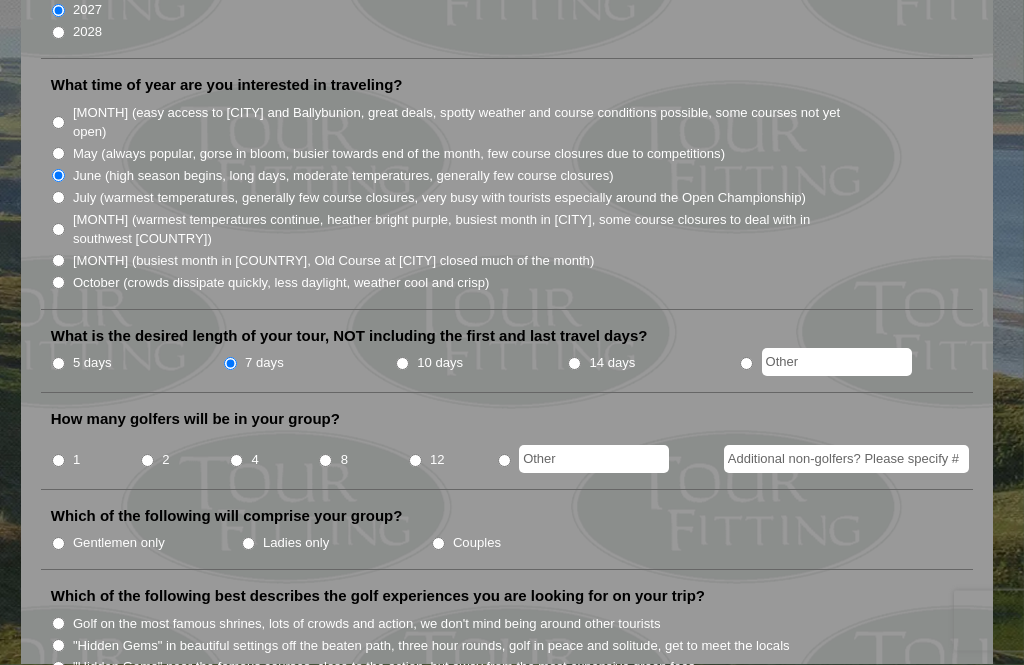 scroll, scrollTop: 518, scrollLeft: 0, axis: vertical 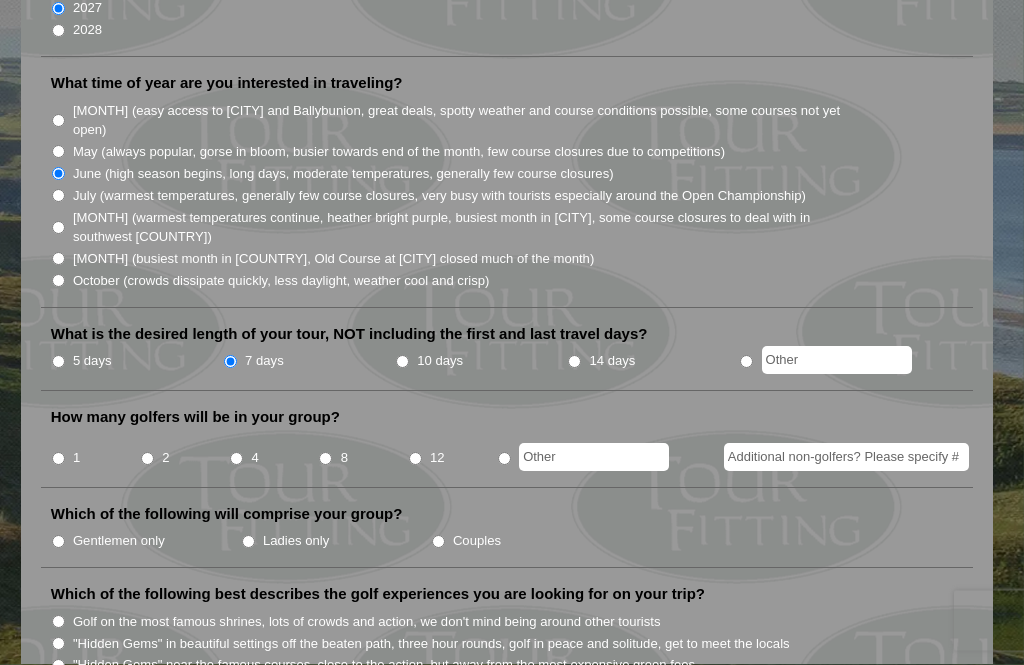 click on "2" at bounding box center [147, 459] 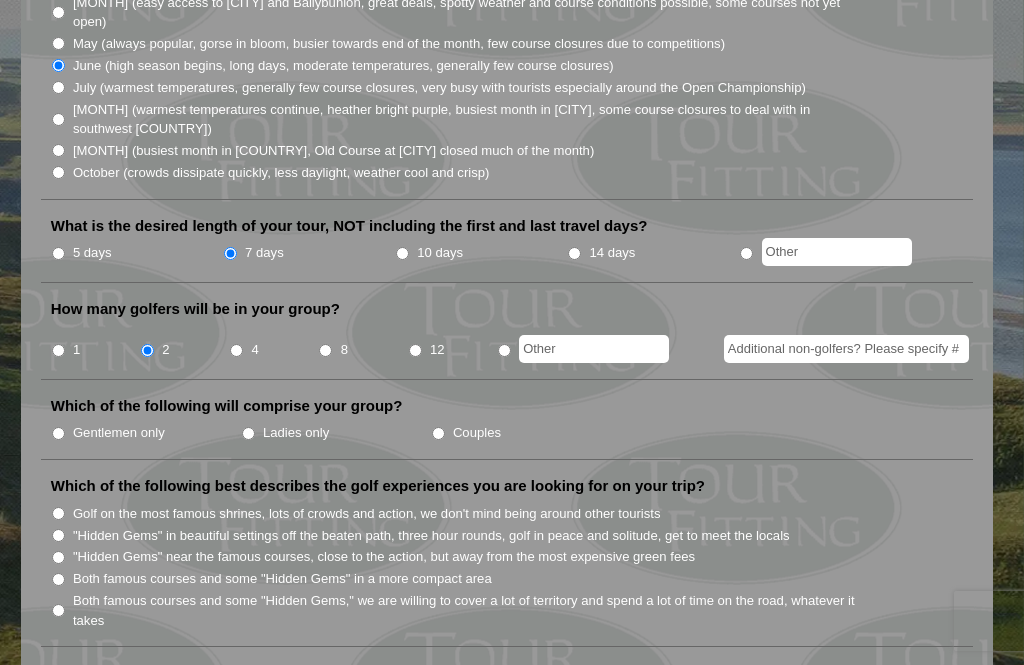 scroll, scrollTop: 657, scrollLeft: 0, axis: vertical 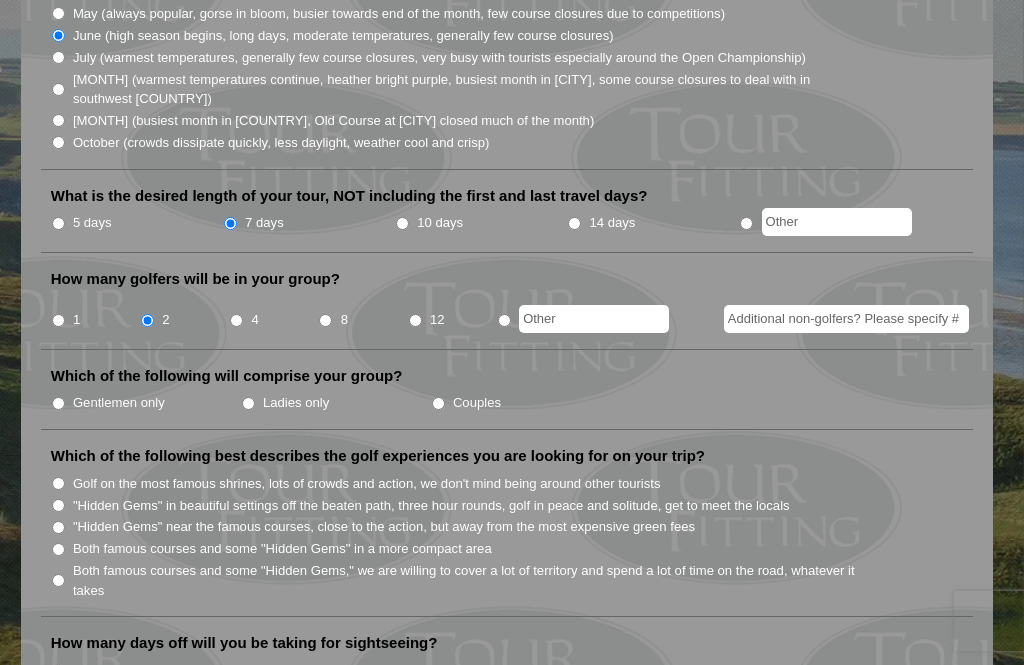 click on "Couples" at bounding box center (526, 402) 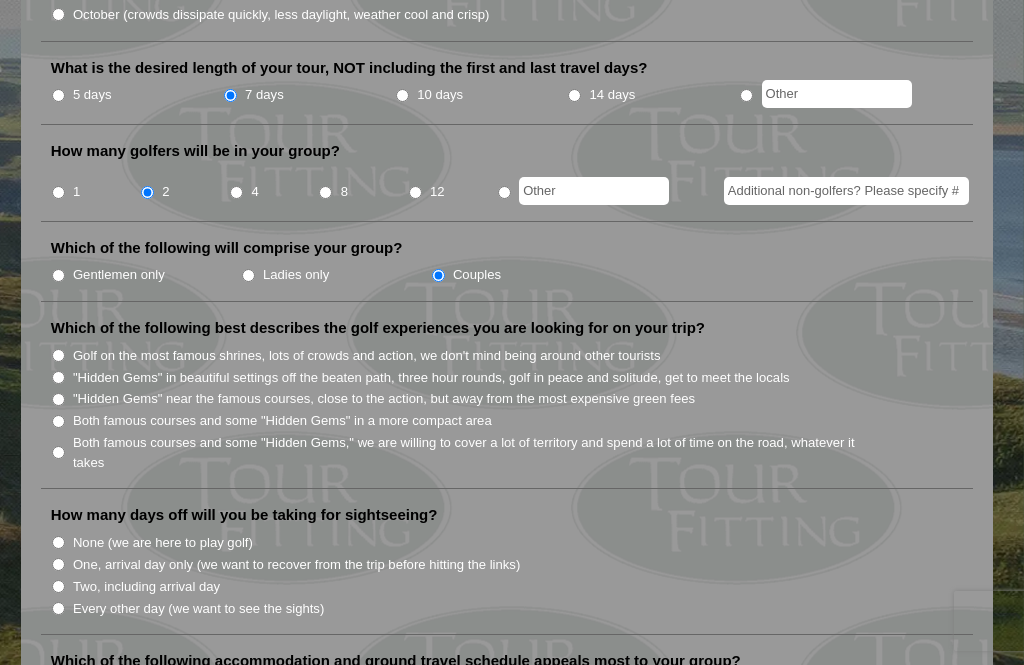 scroll, scrollTop: 790, scrollLeft: 0, axis: vertical 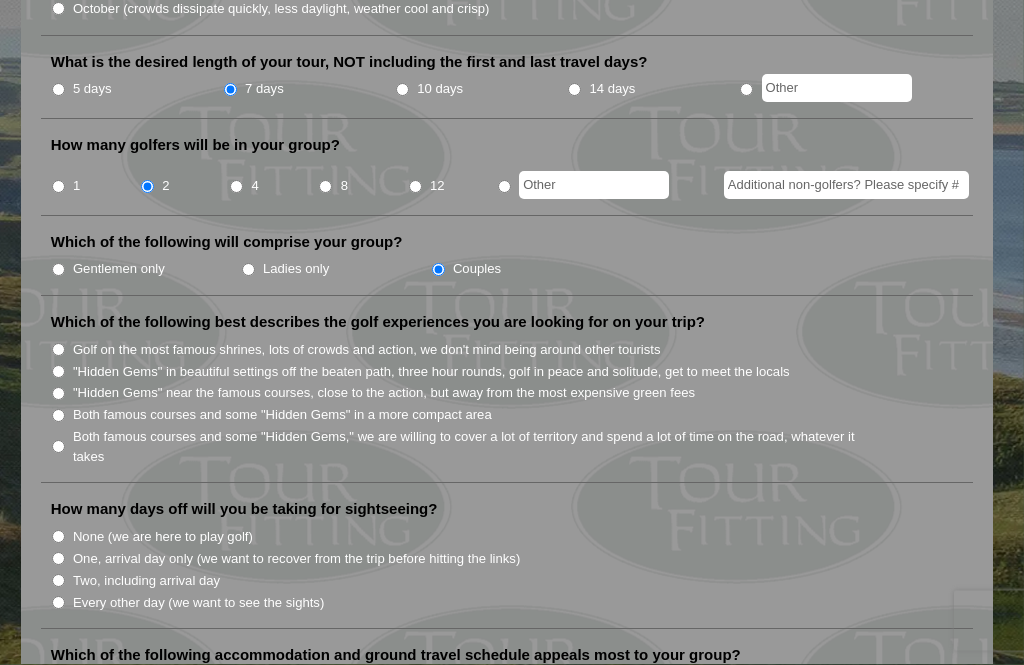 click on "Both famous courses and some "Hidden Gems" in a more compact area" at bounding box center (58, 416) 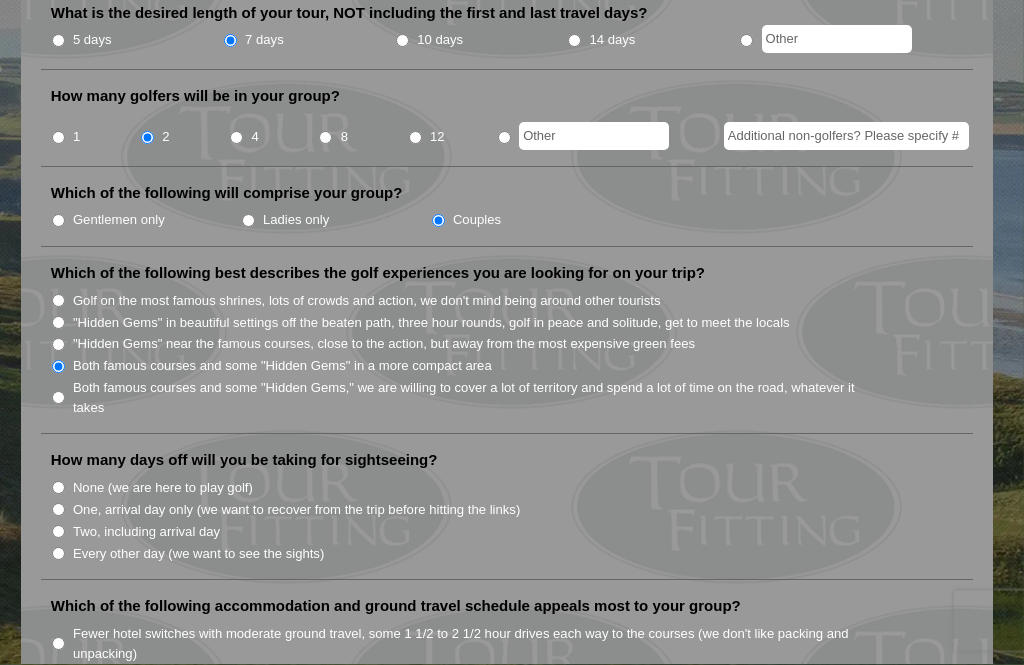 scroll, scrollTop: 844, scrollLeft: 0, axis: vertical 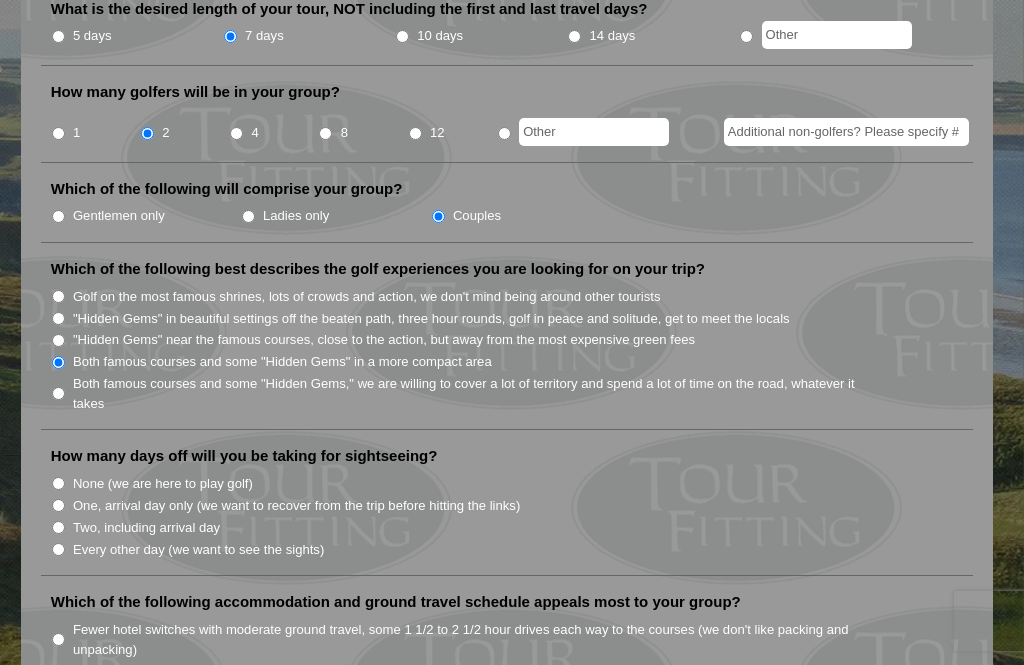 click on "Every other day (we want to see the sights)" at bounding box center (58, 549) 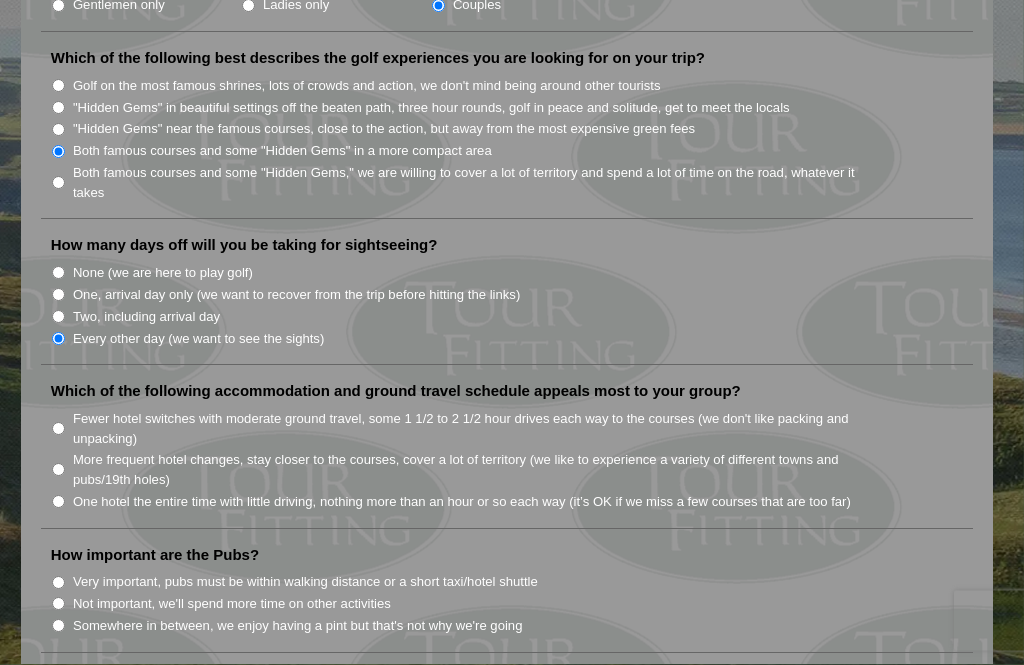 scroll, scrollTop: 1062, scrollLeft: 0, axis: vertical 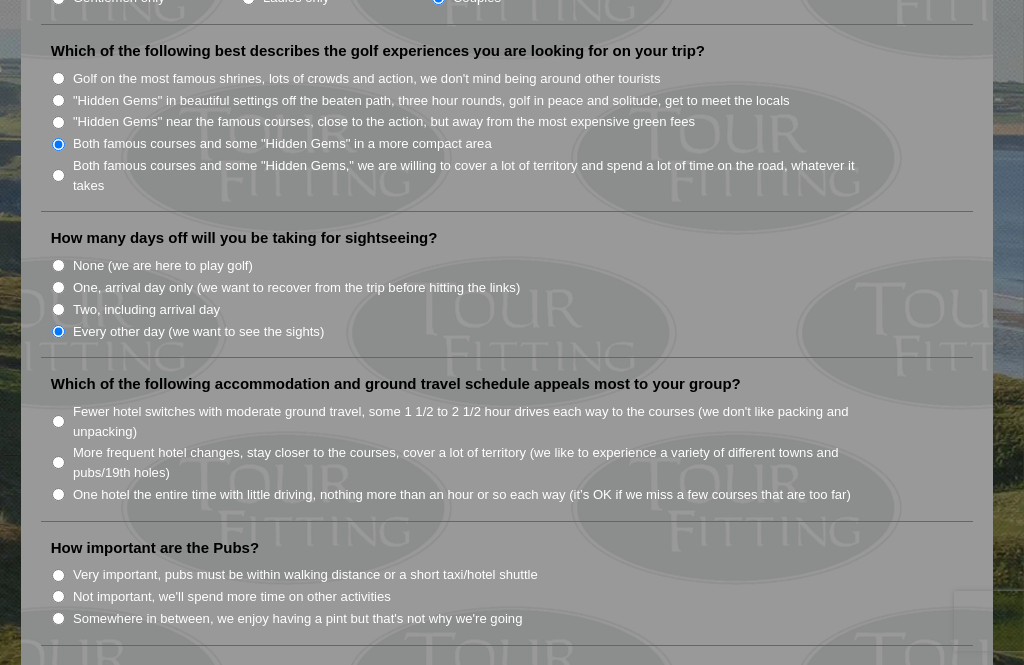 click on "One hotel the entire time with little driving, nothing more than an hour or so each way (it’s OK if we miss a few courses that are too far)" at bounding box center [58, 494] 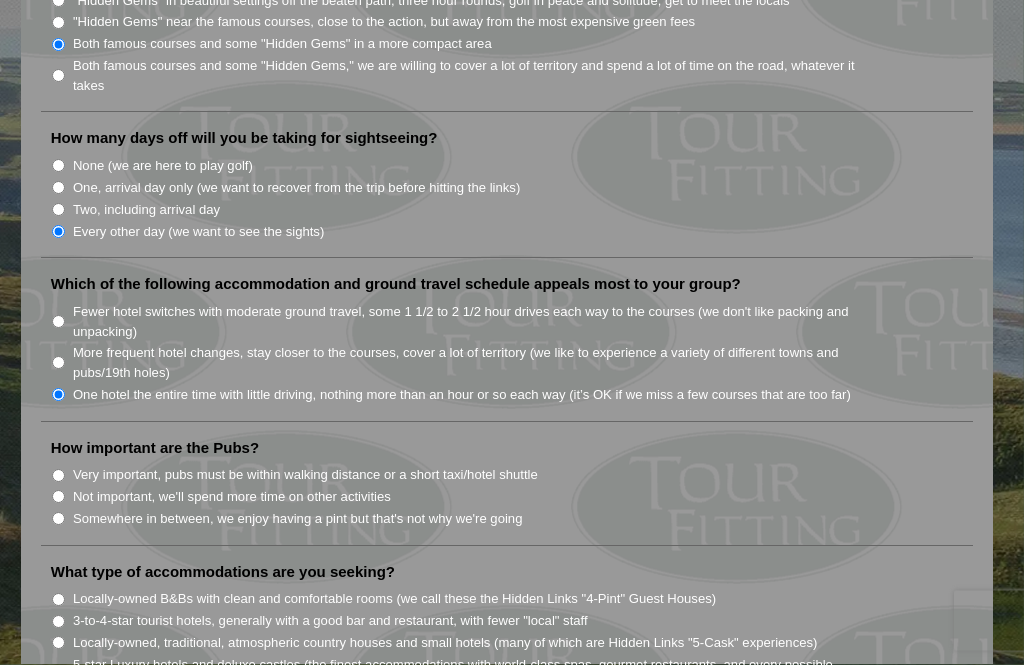scroll, scrollTop: 1164, scrollLeft: 0, axis: vertical 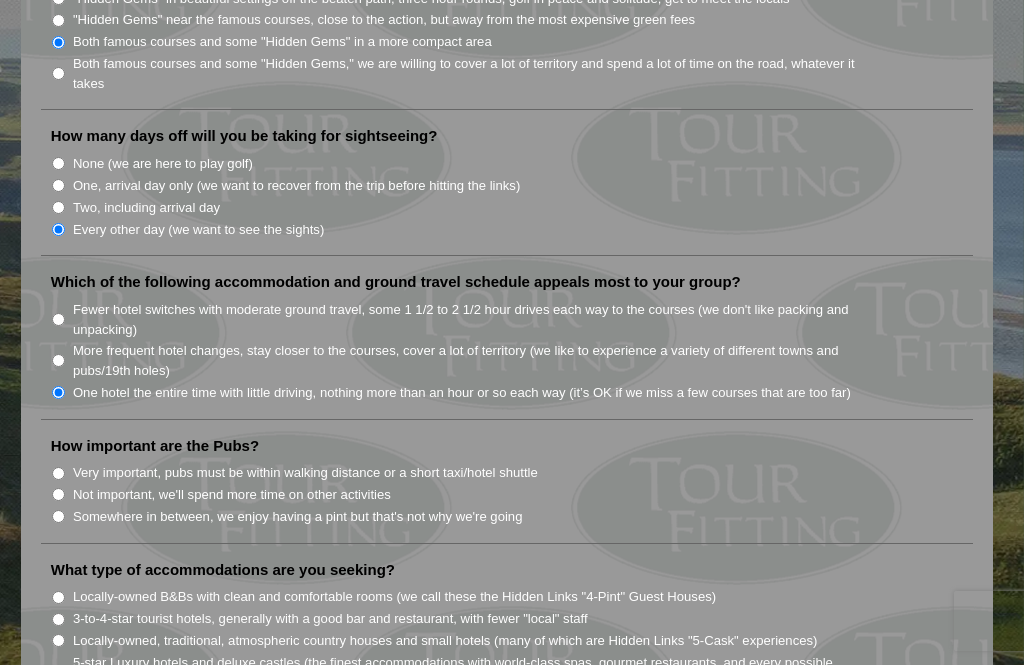 click on "Fewer hotel switches with moderate ground travel, some 1 1/2 to 2 1/2 hour drives each way to the courses (we don't like packing and unpacking)" at bounding box center [58, 319] 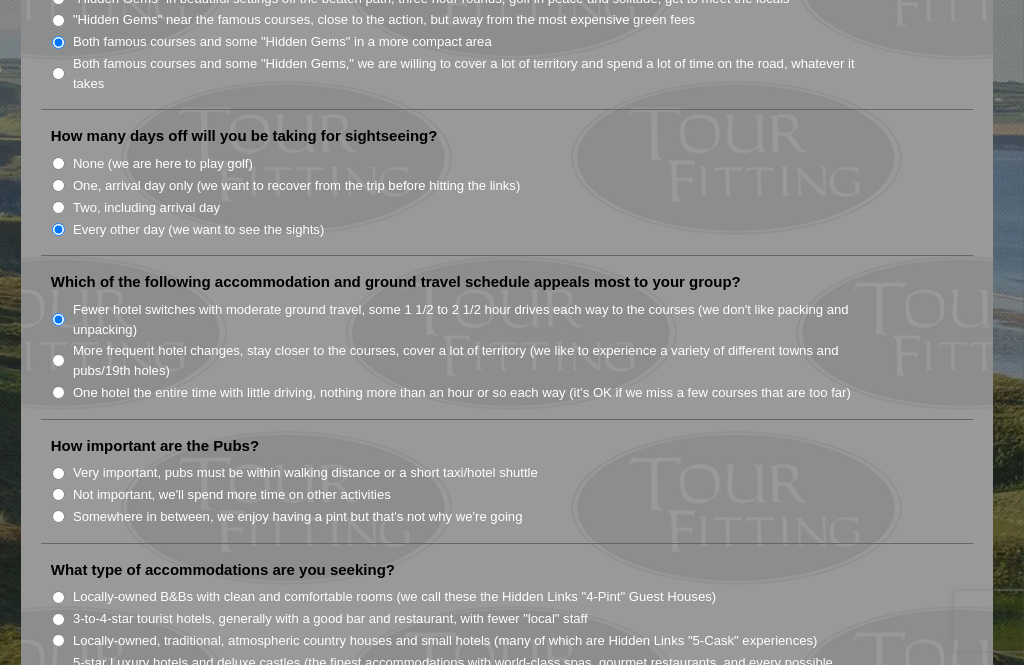 click on "Somewhere in between, we enjoy having a pint but that's not why we're going" at bounding box center [58, 516] 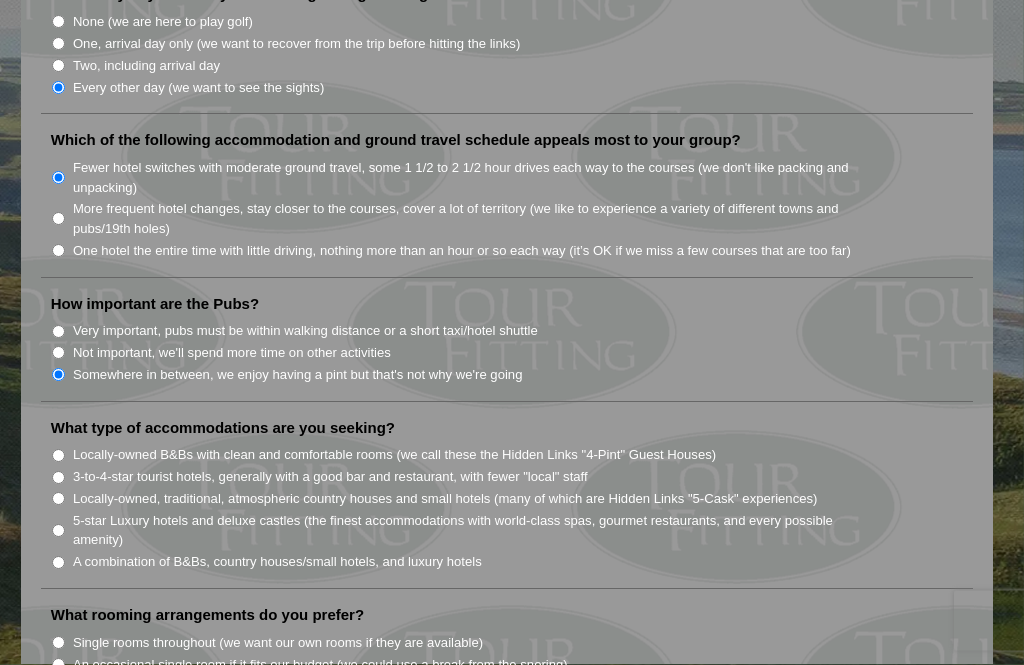 scroll, scrollTop: 1309, scrollLeft: 0, axis: vertical 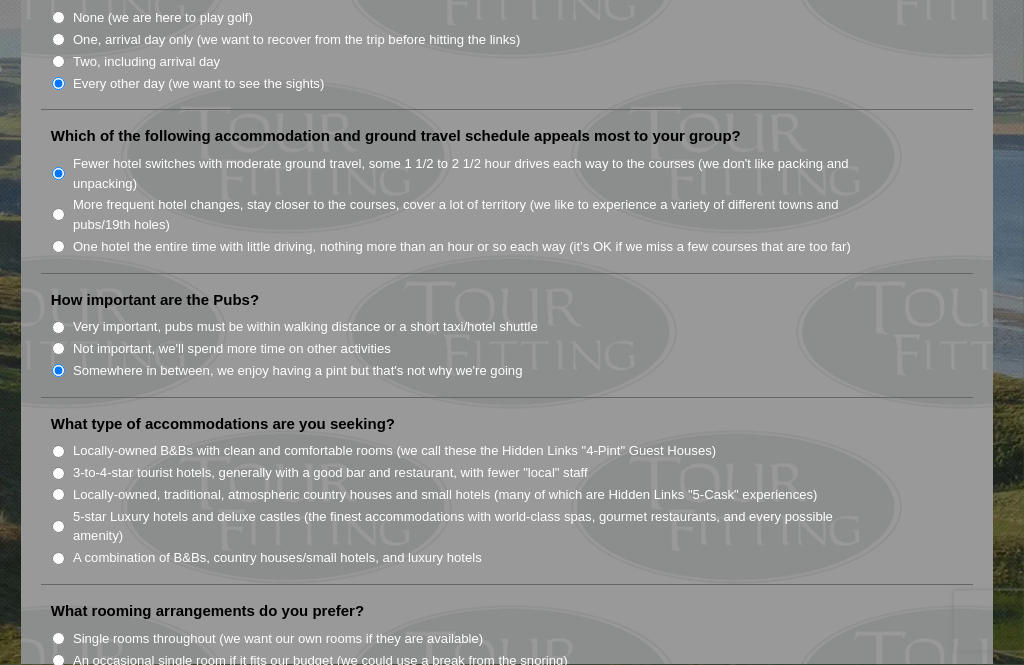 click on "A combination of B&Bs, country houses/small hotels, and luxury hotels" at bounding box center (58, 559) 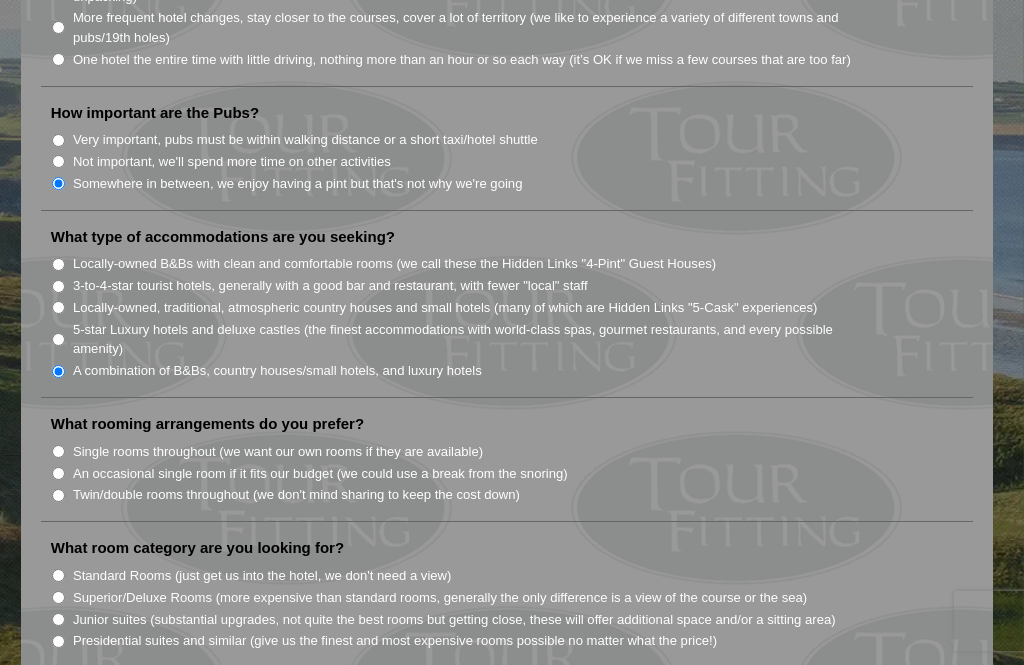 scroll, scrollTop: 1499, scrollLeft: 0, axis: vertical 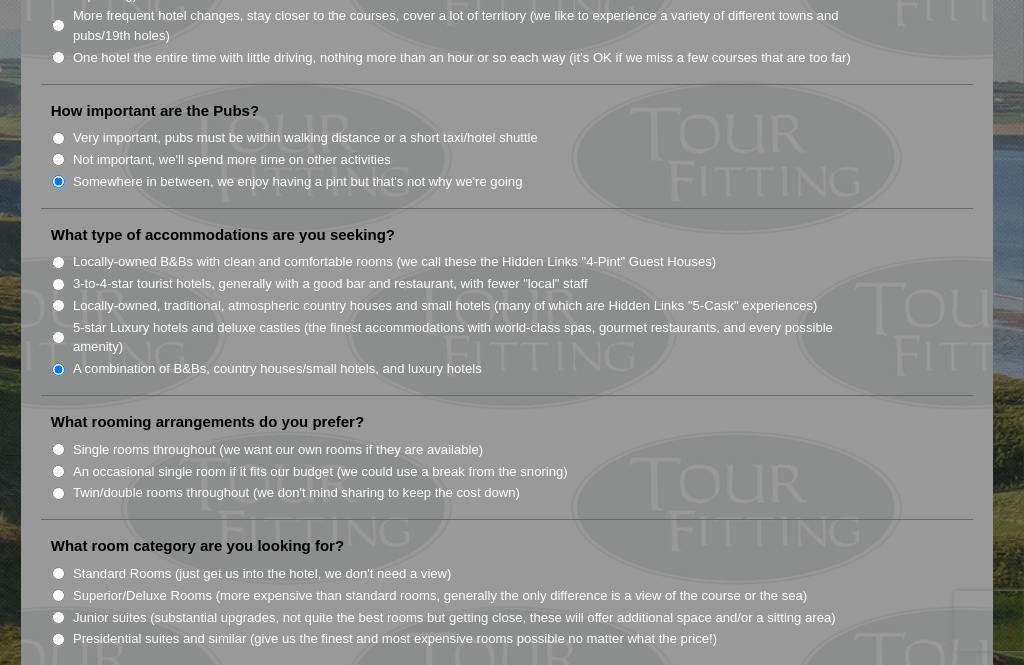 click on "Single rooms throughout (we want our own rooms if they are available)" at bounding box center (515, 449) 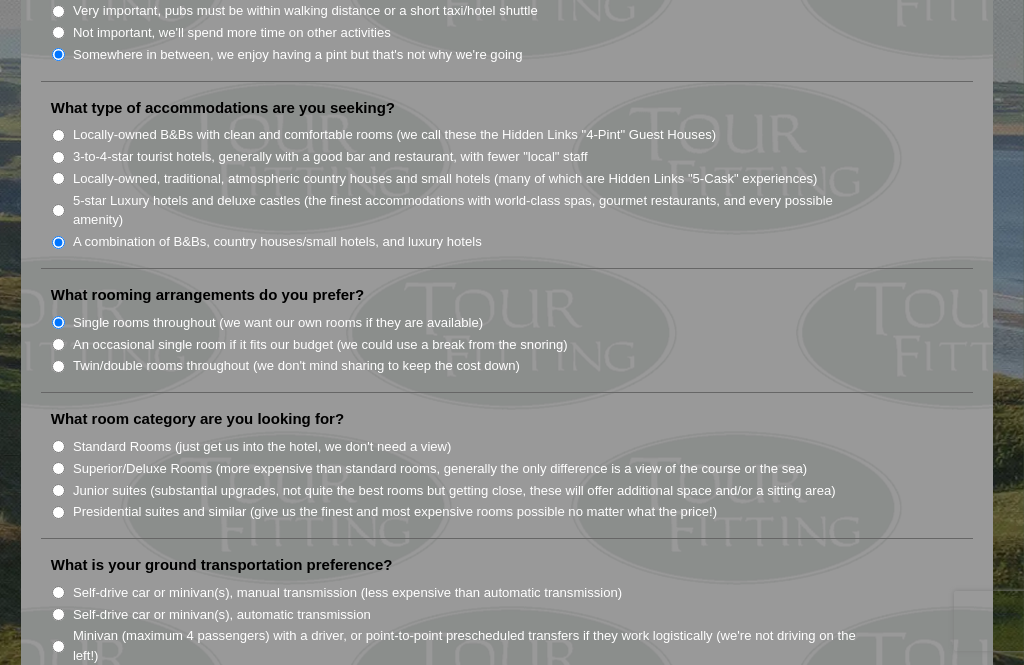 scroll, scrollTop: 1647, scrollLeft: 0, axis: vertical 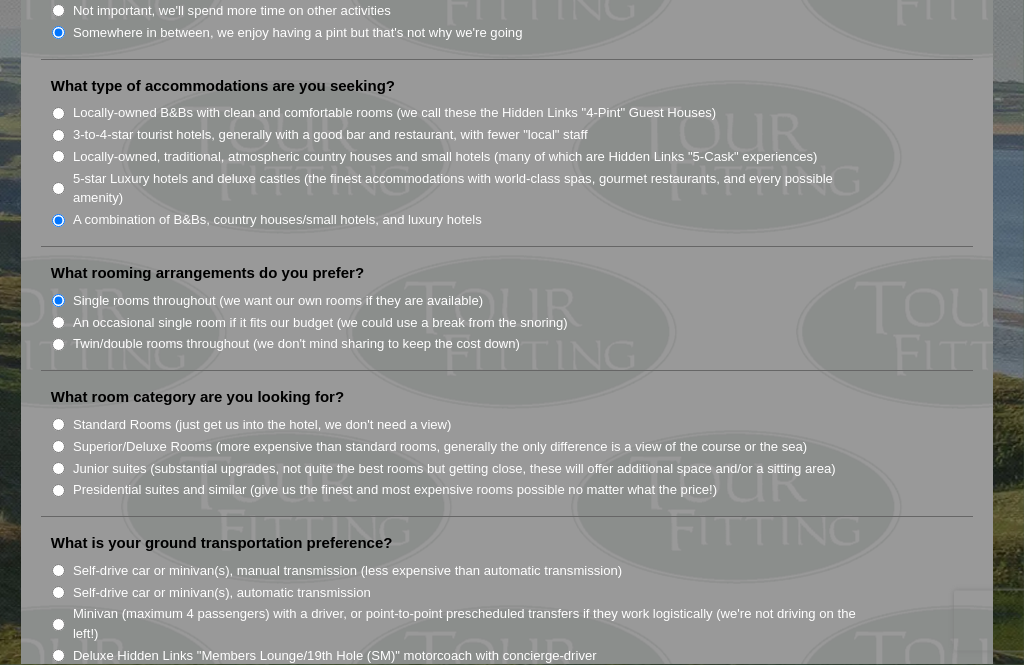 click on "Superior/Deluxe Rooms (more expensive than standard rooms, generally the only difference is a view of the course or the sea)" at bounding box center [58, 447] 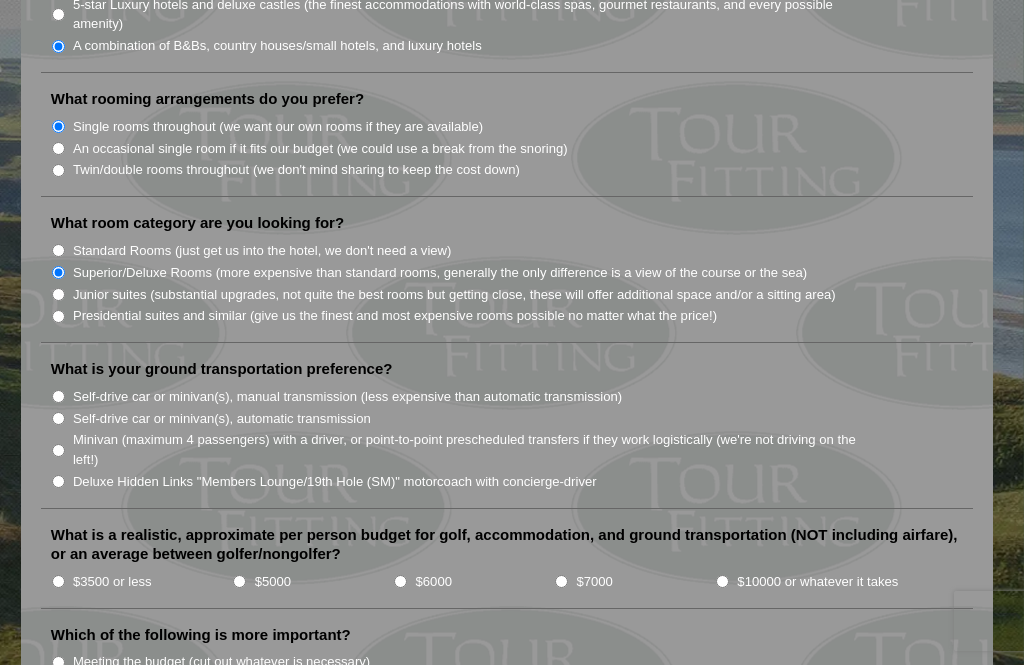 scroll, scrollTop: 1825, scrollLeft: 0, axis: vertical 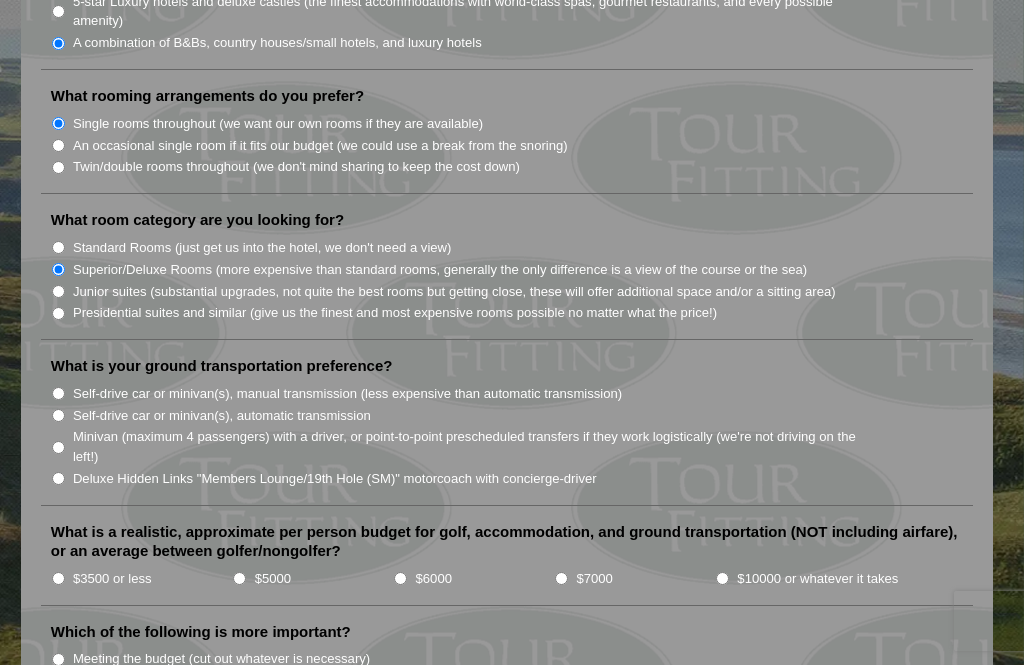click on "Self-drive car or minivan(s), manual transmission (less expensive than automatic transmission)" at bounding box center (58, 393) 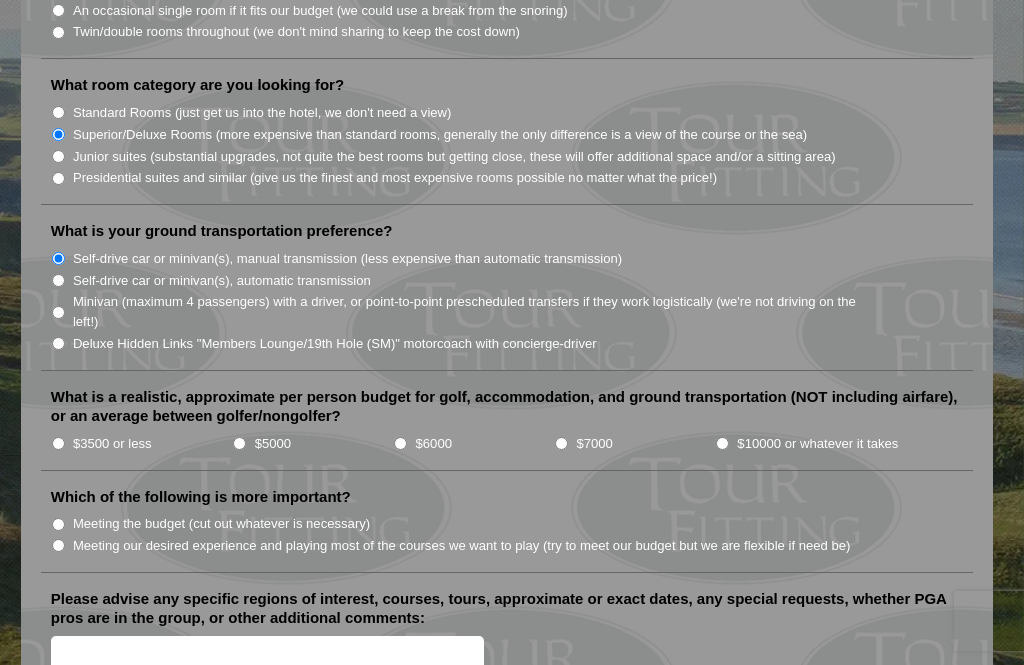 scroll, scrollTop: 1961, scrollLeft: 0, axis: vertical 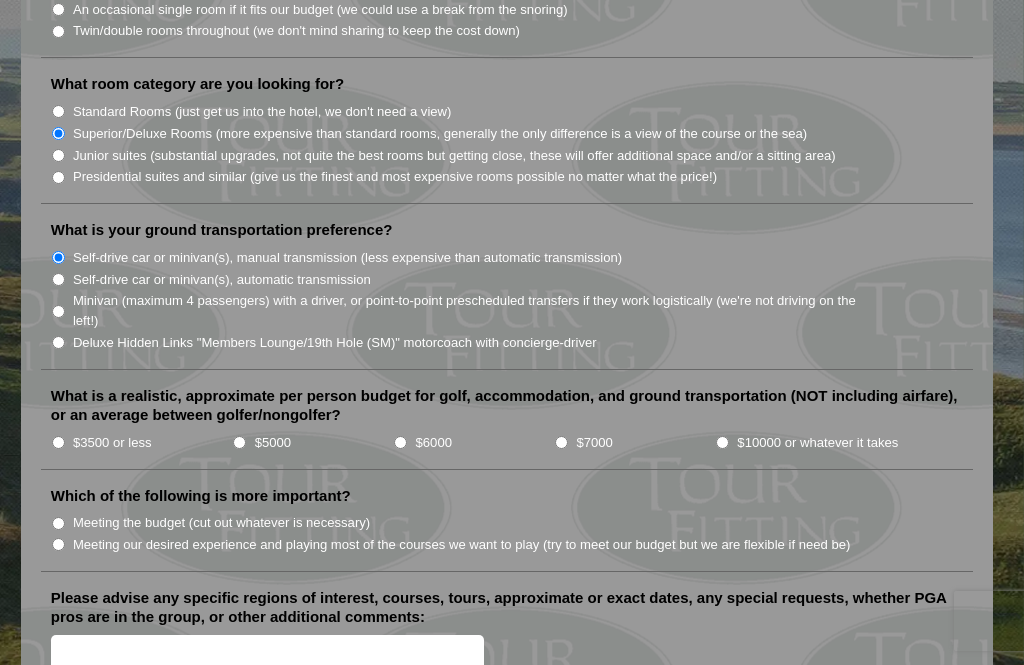 click on "$3500 or less" at bounding box center (58, 442) 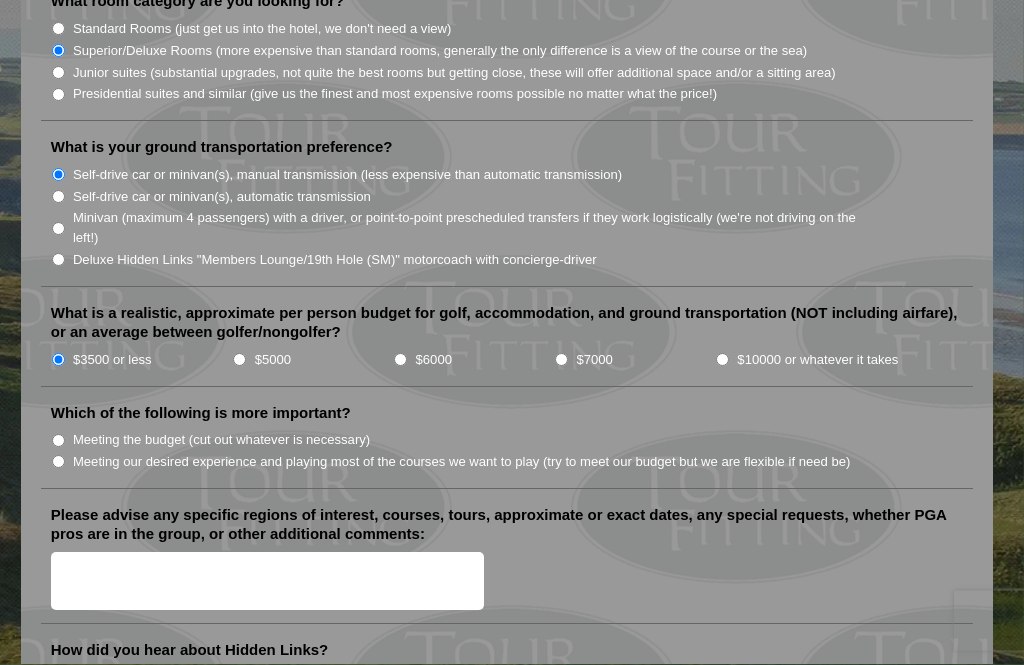 scroll, scrollTop: 2044, scrollLeft: 0, axis: vertical 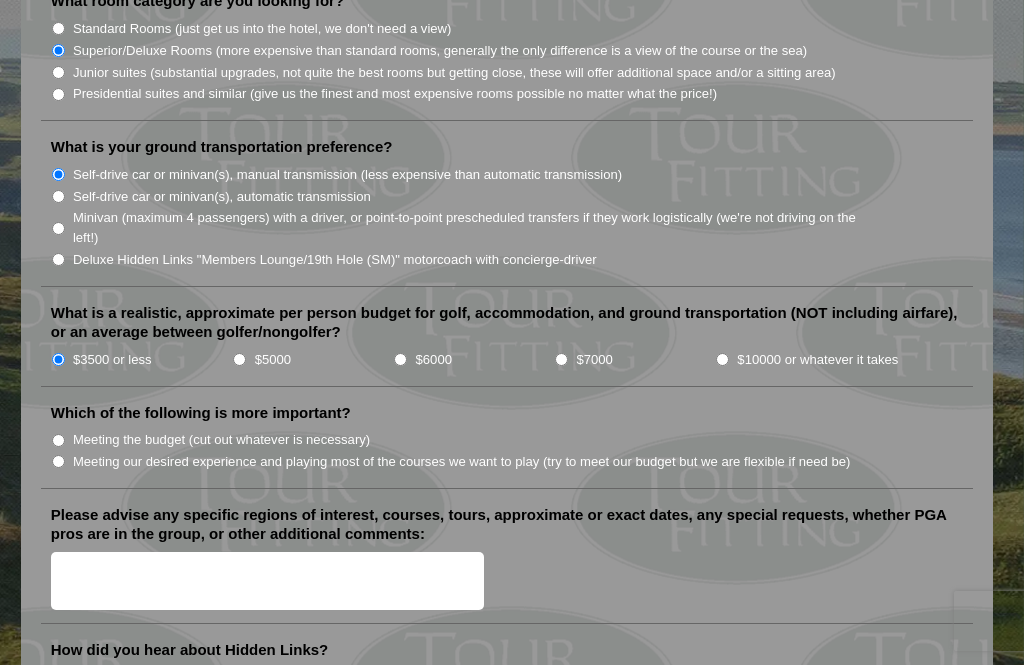 click on "Meeting our desired experience and playing most of the courses we want to play (try to meet our budget but we are flexible if need be)" at bounding box center (58, 461) 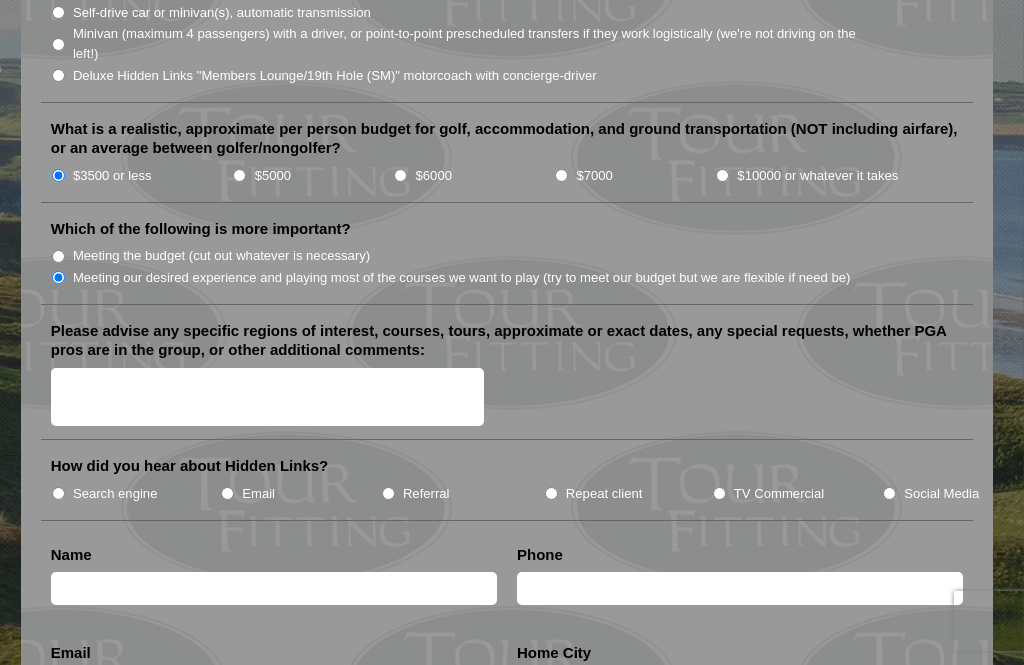 scroll, scrollTop: 2237, scrollLeft: 0, axis: vertical 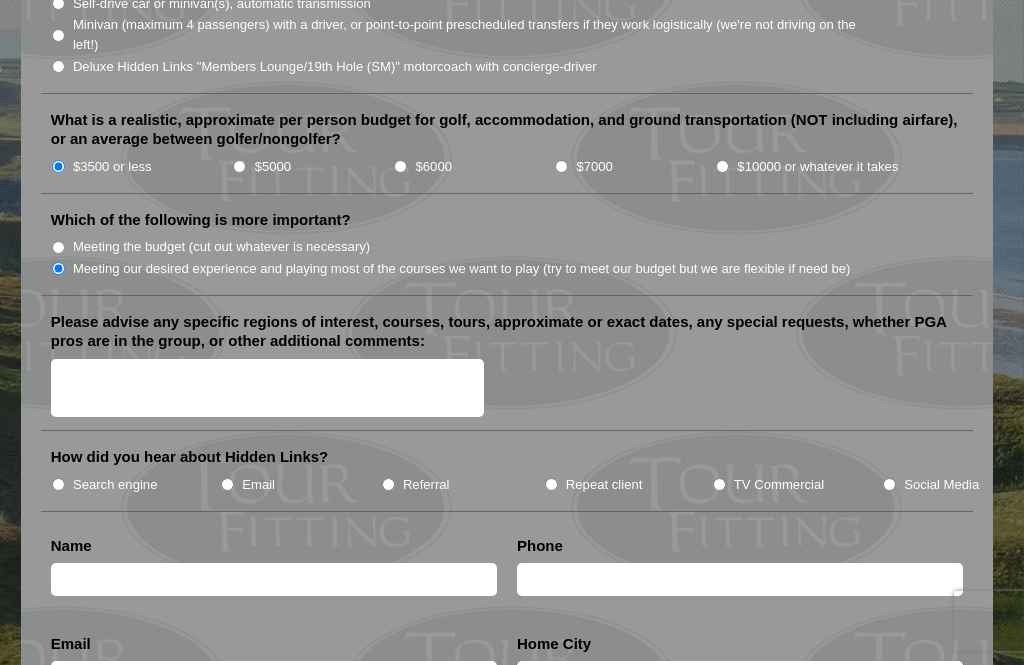 click on "TV Commercial" at bounding box center [719, 484] 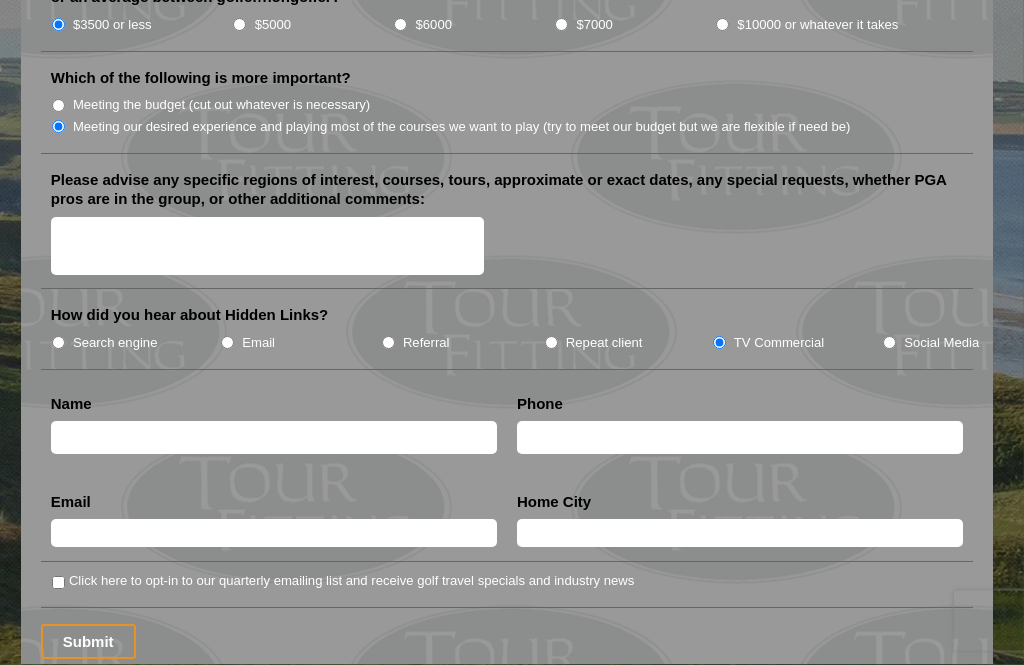 scroll, scrollTop: 2382, scrollLeft: 0, axis: vertical 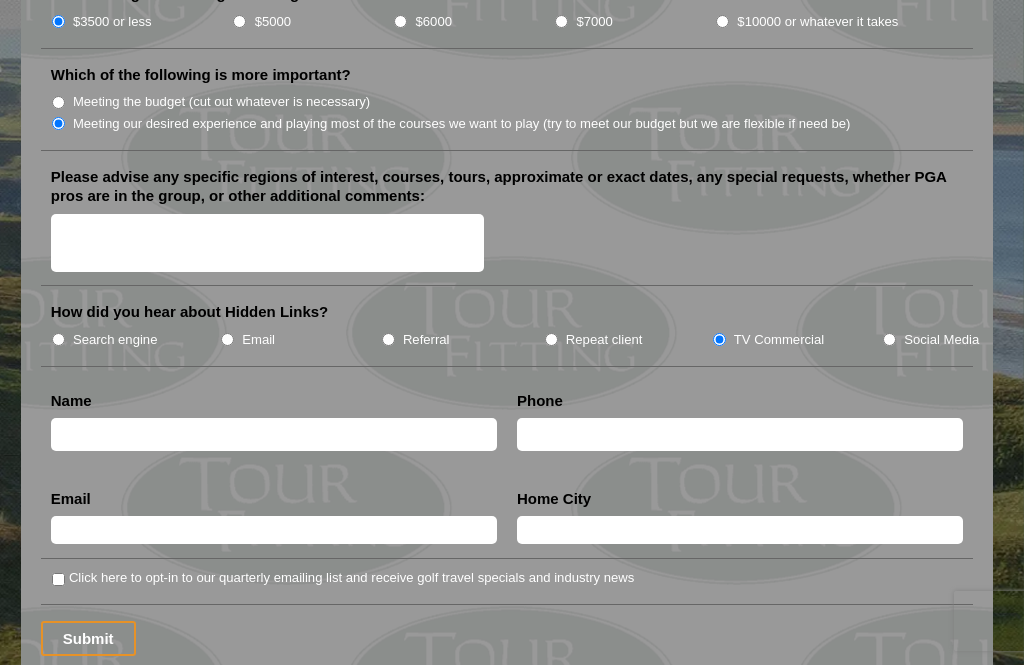 click at bounding box center (274, 434) 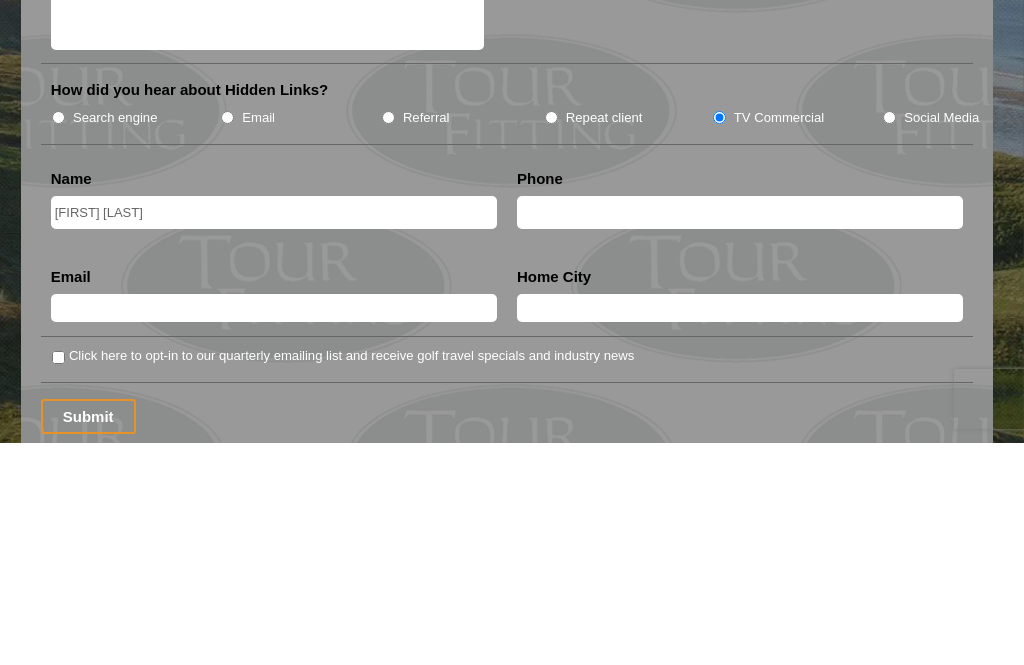 type on "Mark Lindauer" 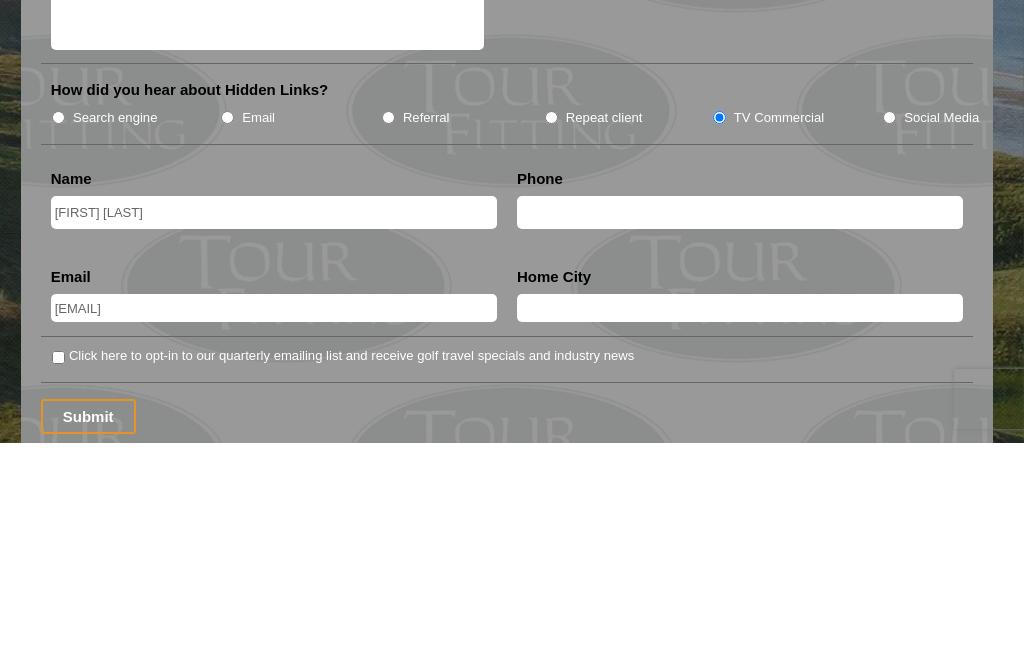 type on "mark91913@yahoo.com" 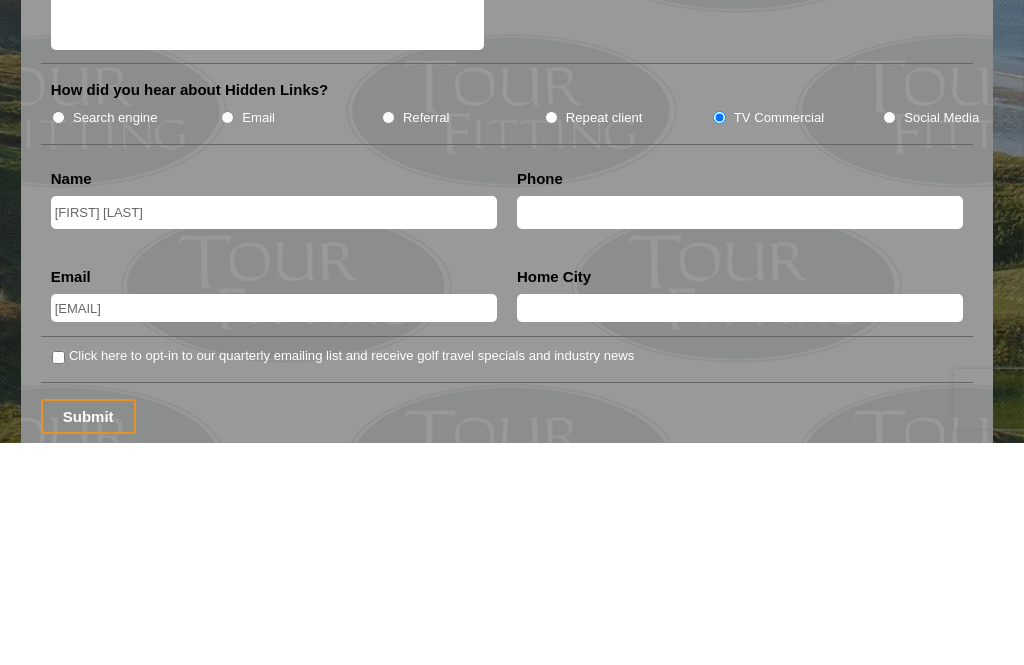 scroll, scrollTop: 2604, scrollLeft: 0, axis: vertical 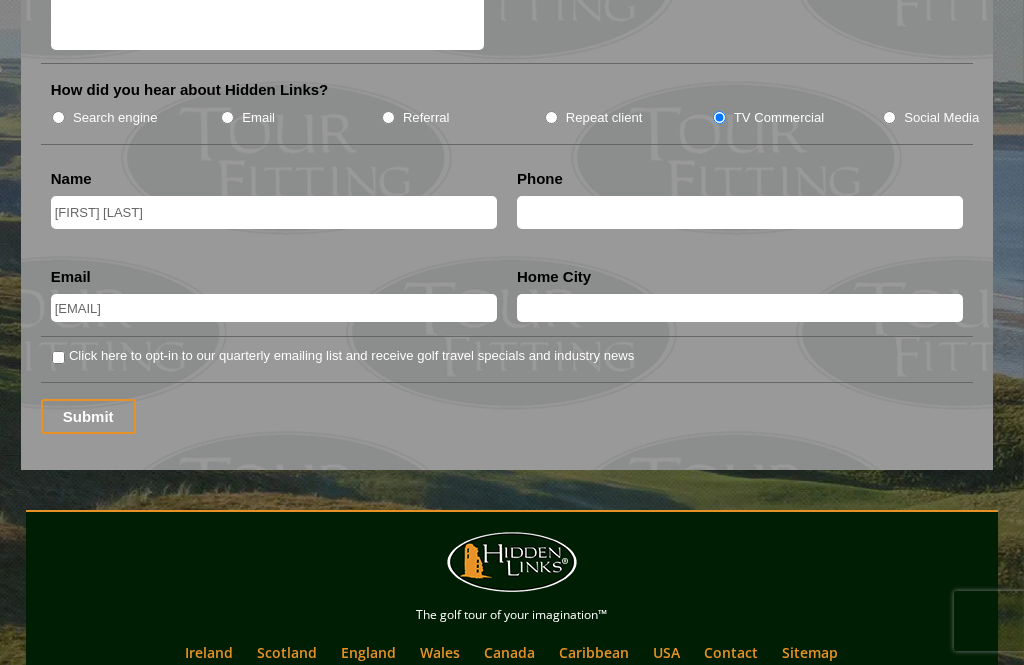 click on "Click here to opt-in to our quarterly emailing list and receive golf travel specials and industry news" at bounding box center [58, 357] 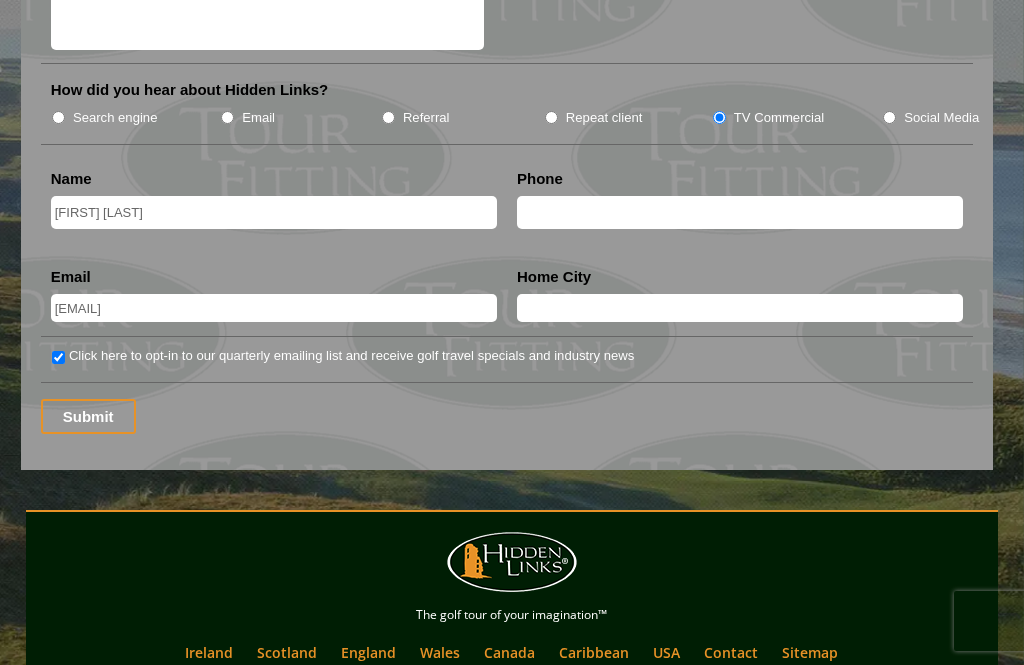 click on "Submit" at bounding box center (88, 416) 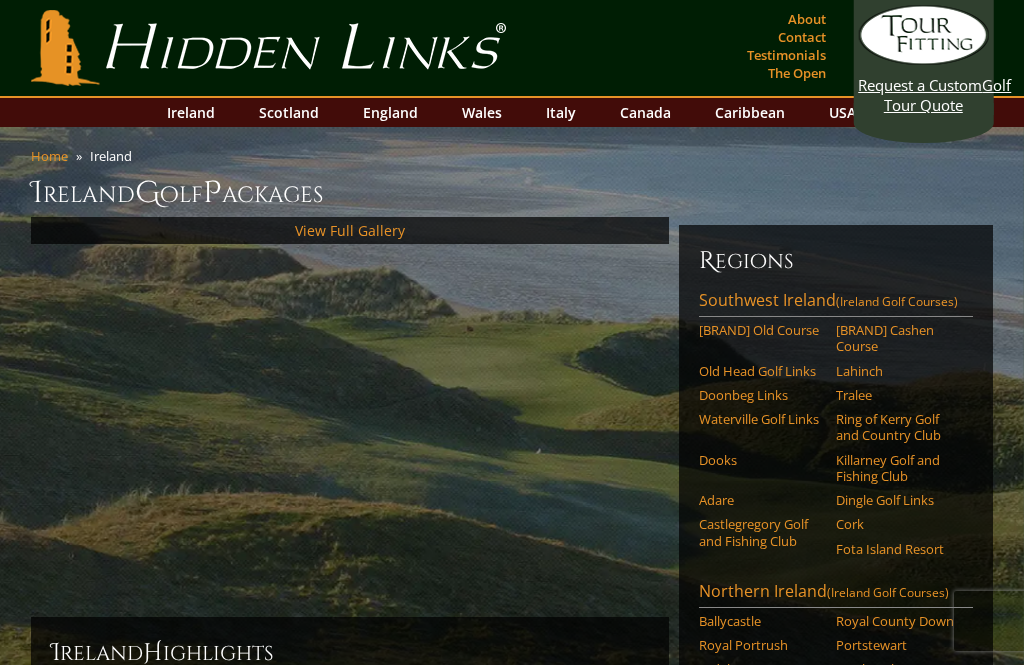 scroll, scrollTop: 0, scrollLeft: 0, axis: both 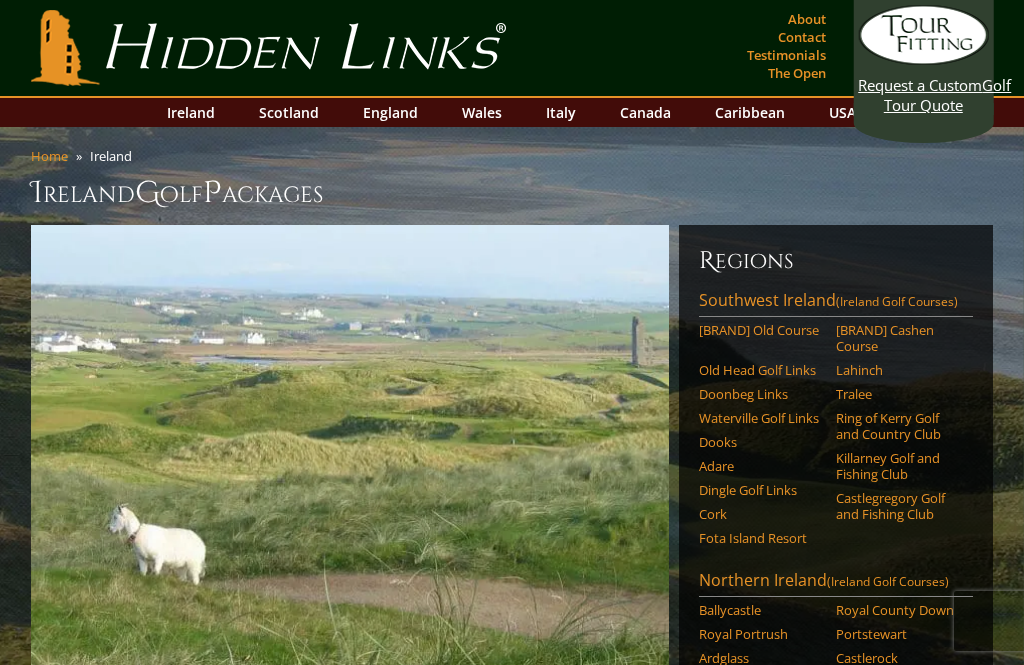 click on "England" at bounding box center [390, 112] 